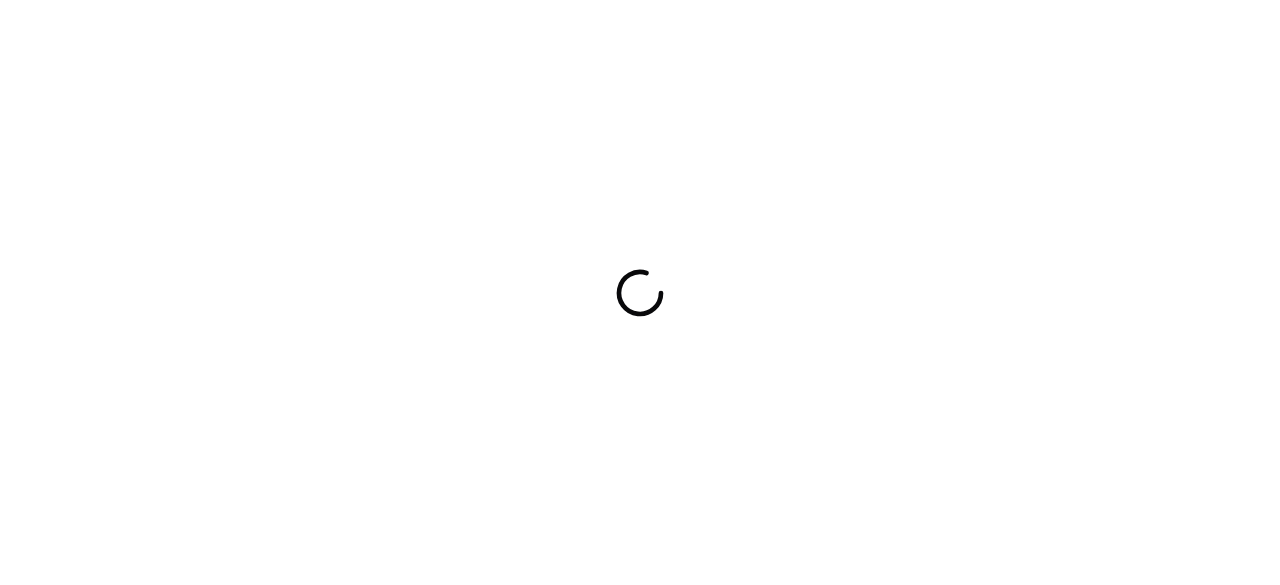scroll, scrollTop: 0, scrollLeft: 0, axis: both 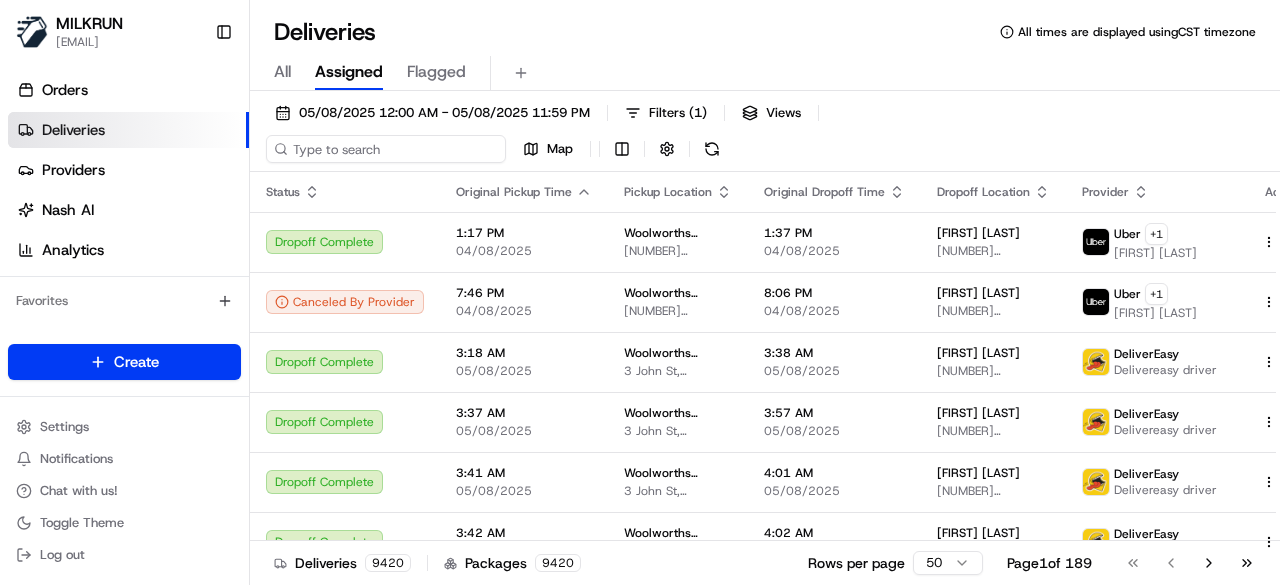 click on "05/08/2025 12:00 AM - 05/08/2025 11:59 PM Filters ( 1 ) Views Map" at bounding box center [765, 135] 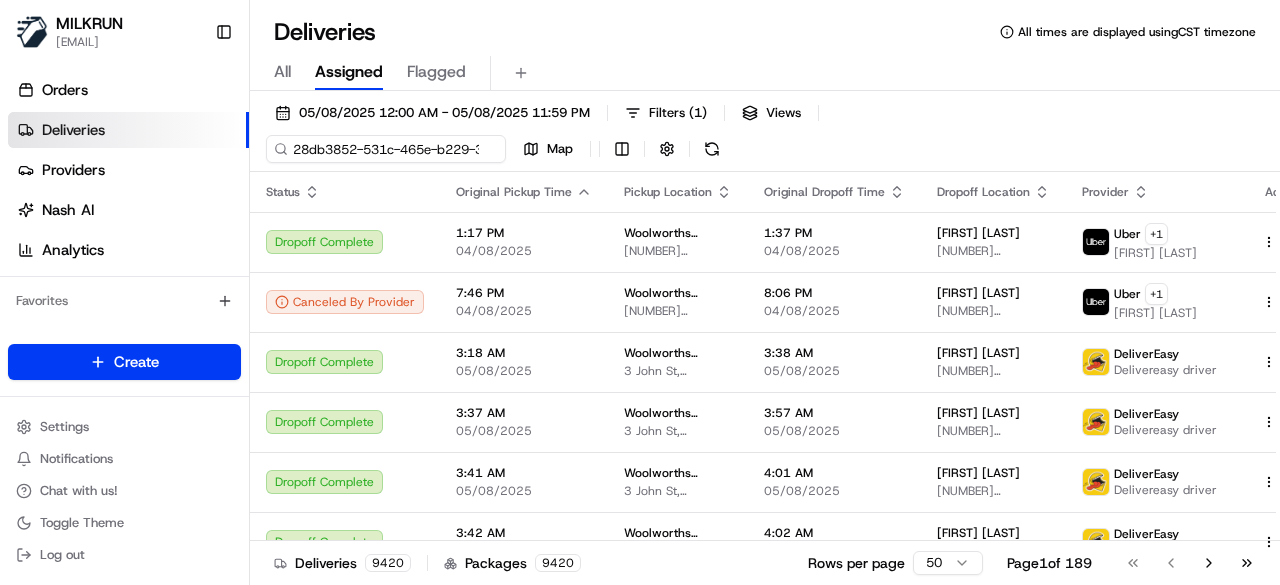 scroll, scrollTop: 0, scrollLeft: 100, axis: horizontal 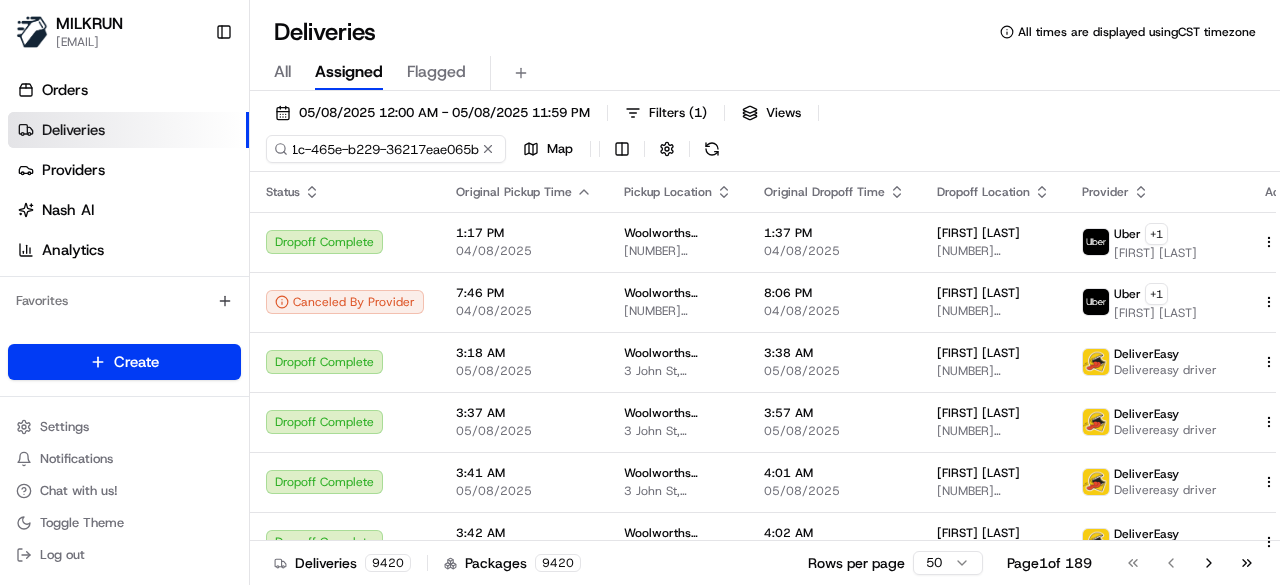 type on "28db3852-531c-465e-b229-36217eae065b" 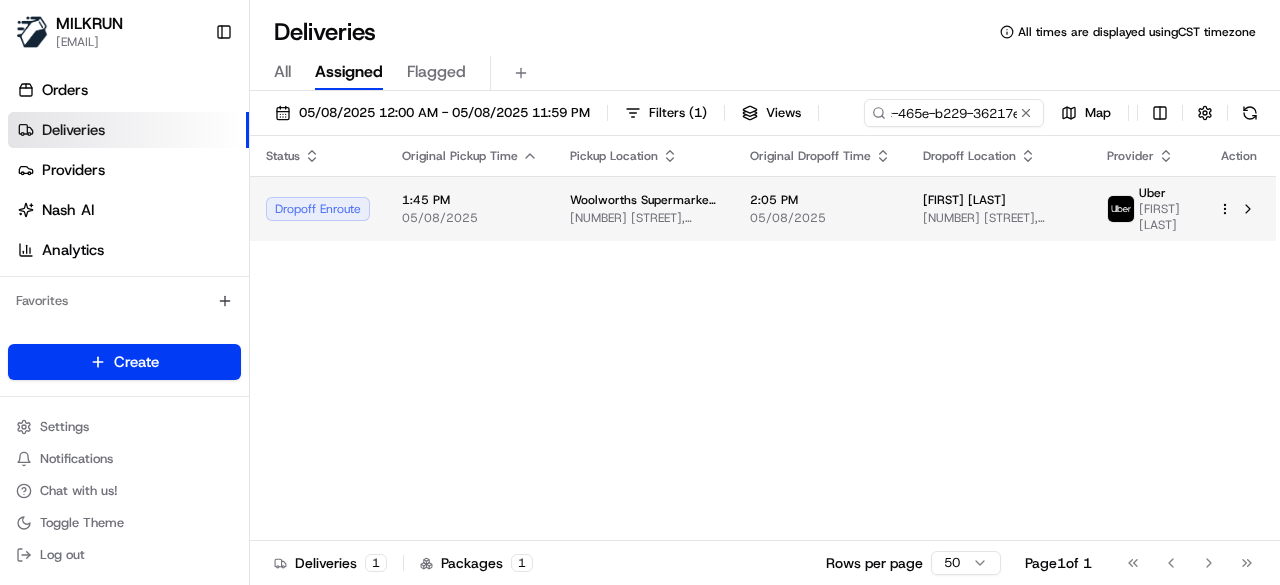 click on "Status Original Pickup Time Pickup Location Original Dropoff Time Dropoff Location Provider Action Dropoff Enroute 1:45 PM 05/08/2025 [STREET_ADDRESS] [CITY], [STATE] [POSTAL_CODE], [COUNTRY] 2:05 PM 05/08/2025 [FIRST] [LAST] [STREET_ADDRESS], [CITY], [STATE] [POSTAL_CODE], [COUNTRY] Uber [FIRST] [LAST] R." at bounding box center [763, 338] 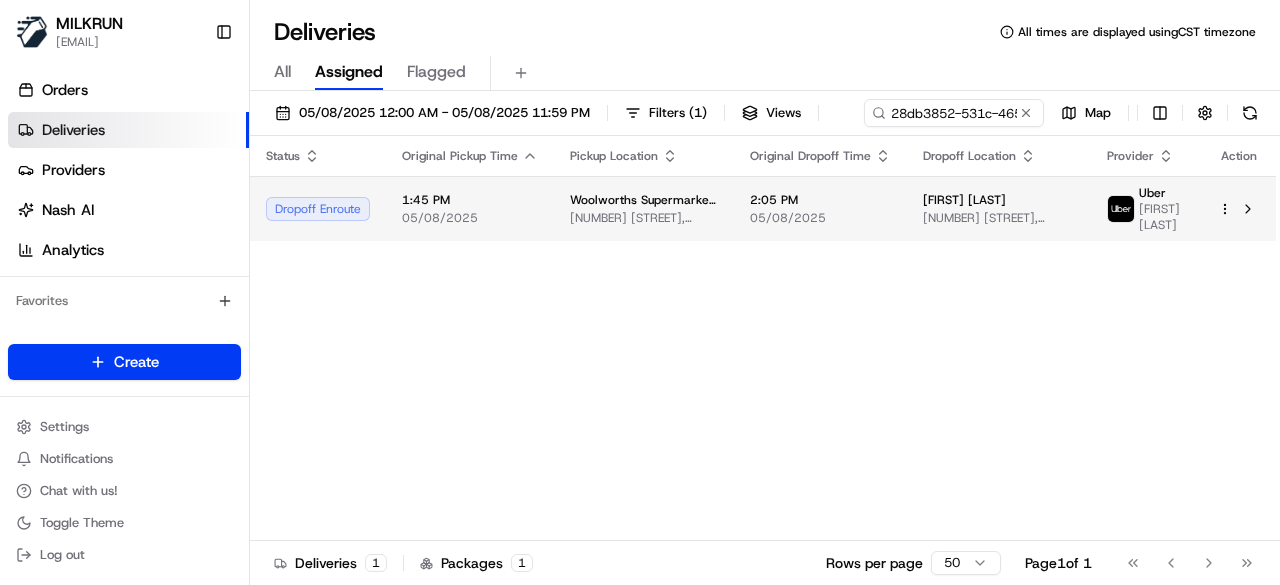 click on "05/08/2025" at bounding box center [820, 218] 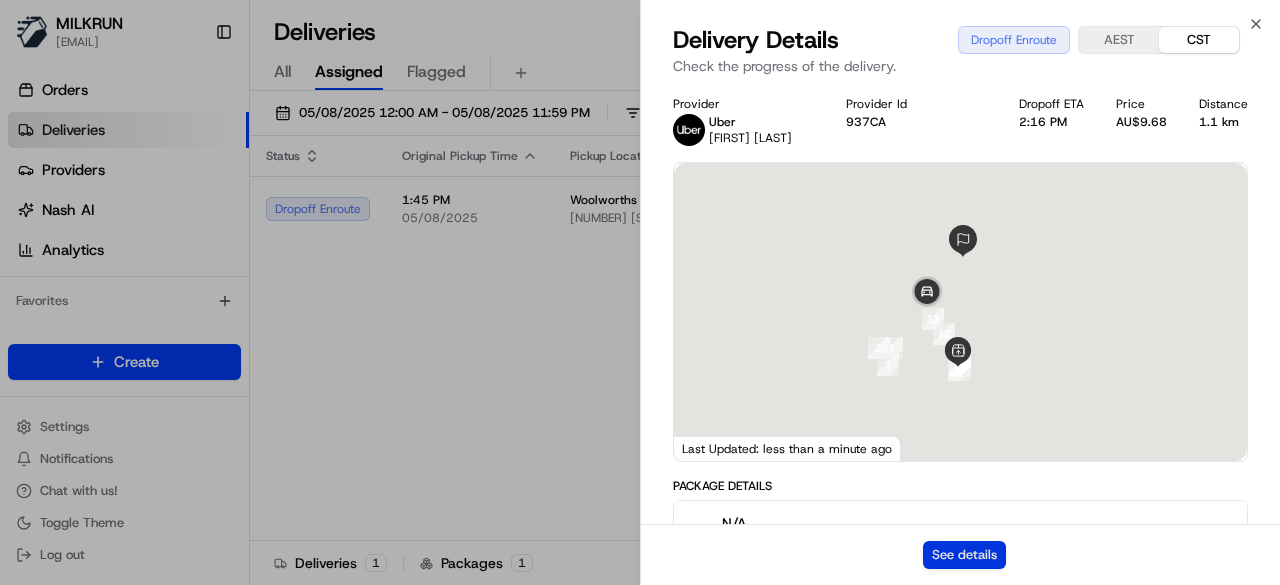 click on "See details" at bounding box center (964, 555) 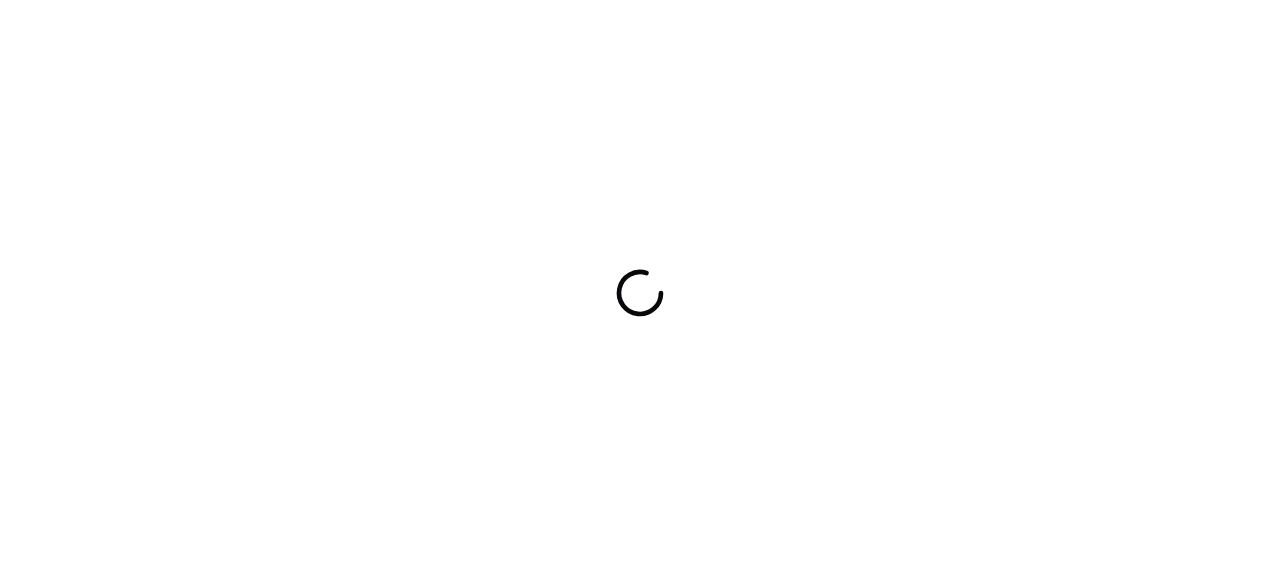 scroll, scrollTop: 0, scrollLeft: 0, axis: both 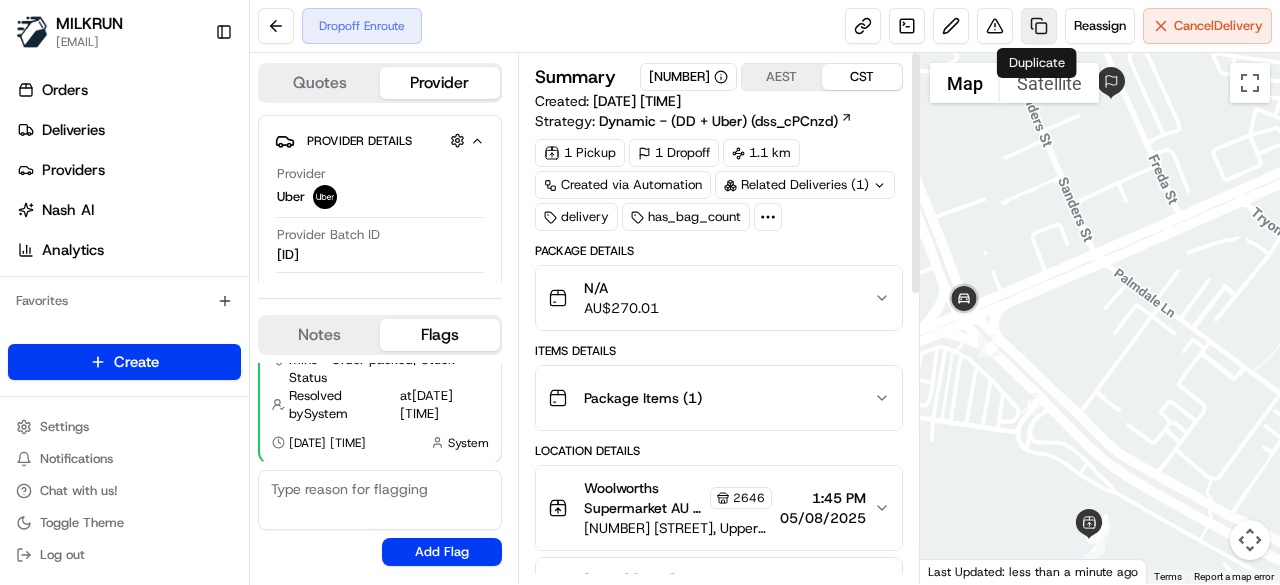 click at bounding box center (1039, 26) 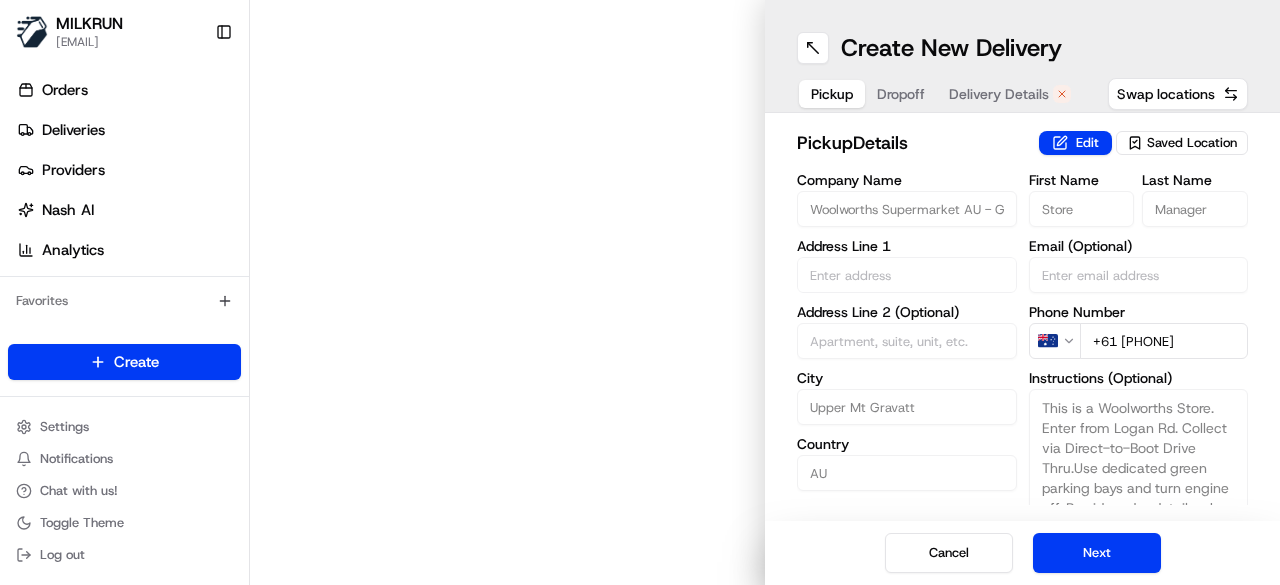 type on "2049 Logan Rd" 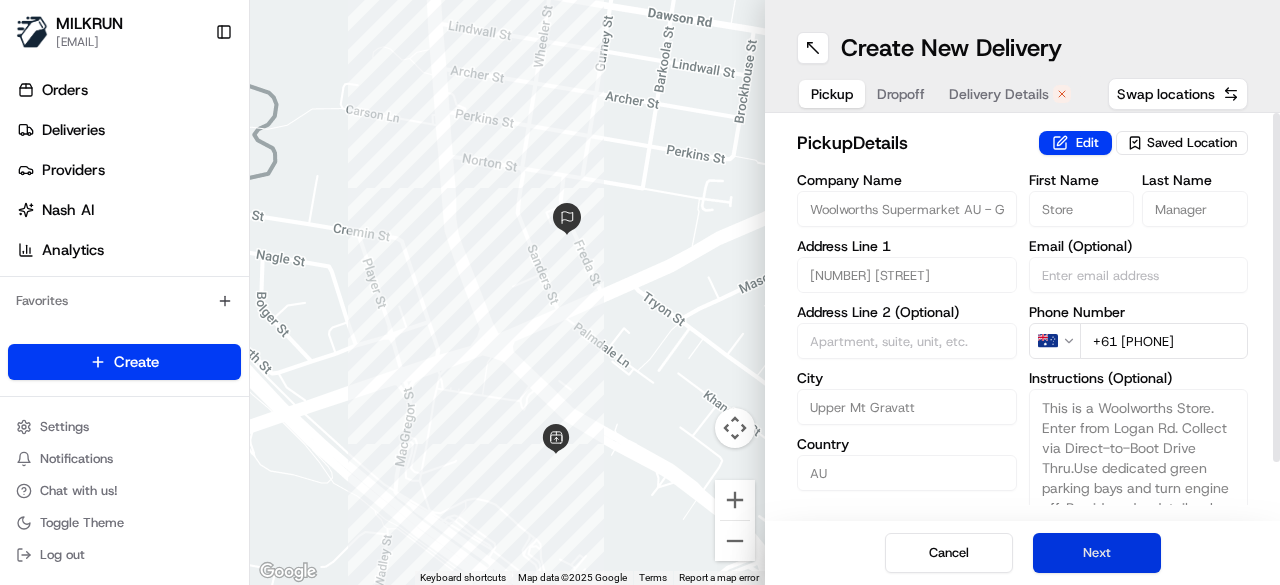 click on "Next" at bounding box center (1097, 553) 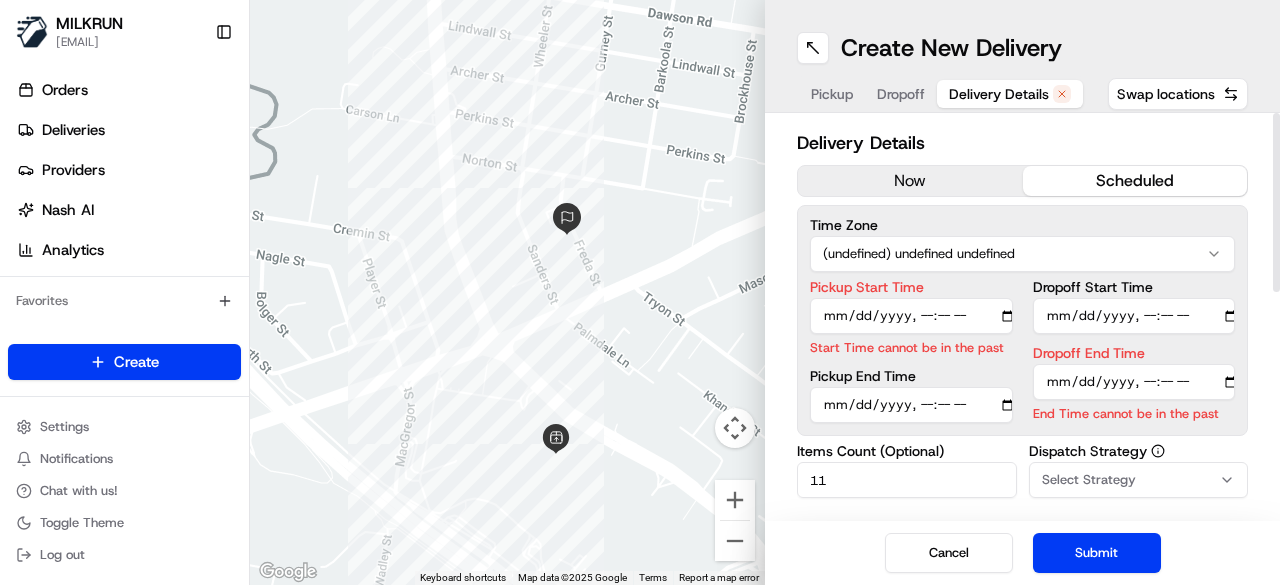 drag, startPoint x: 963, startPoint y: 183, endPoint x: 1058, endPoint y: 320, distance: 166.71533 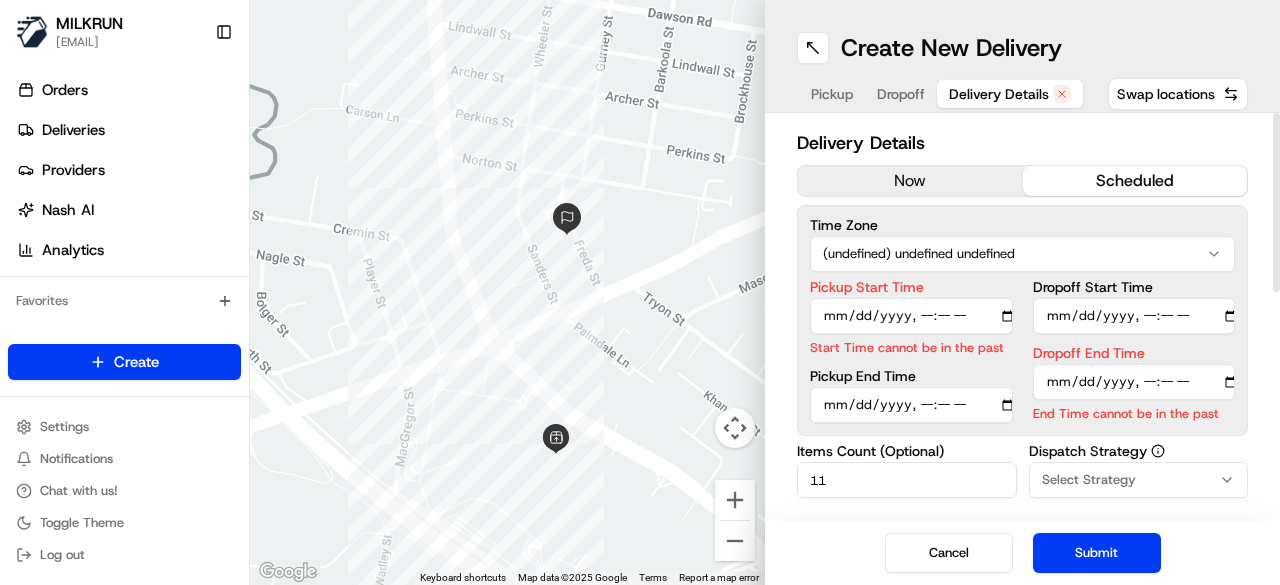 click on "now" at bounding box center [910, 181] 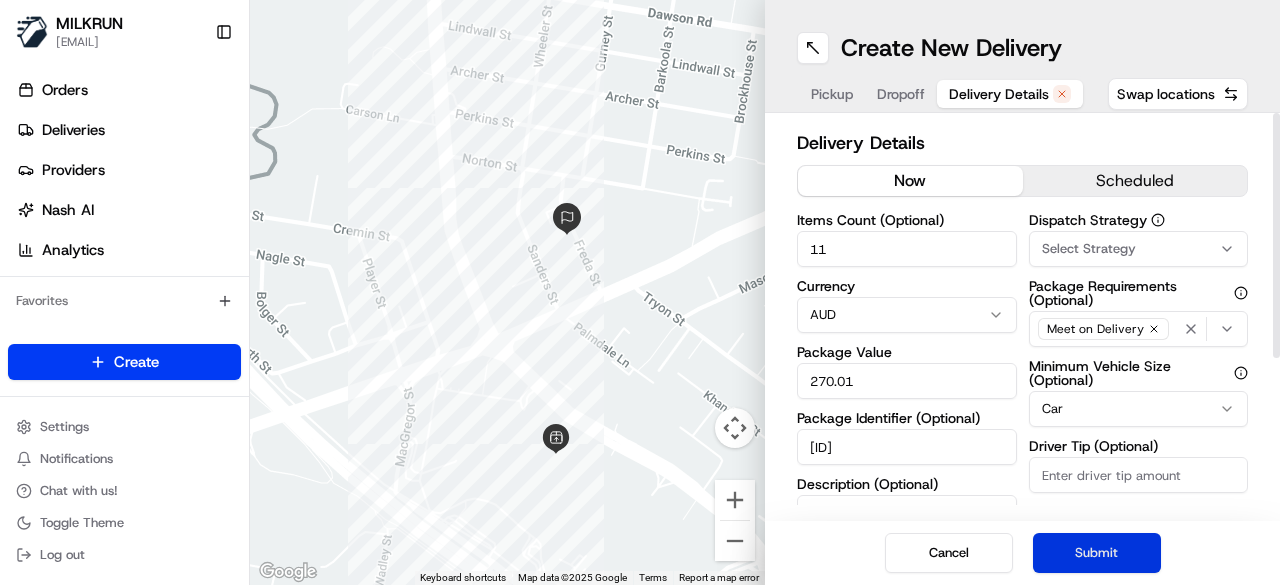 click on "Submit" at bounding box center [1097, 553] 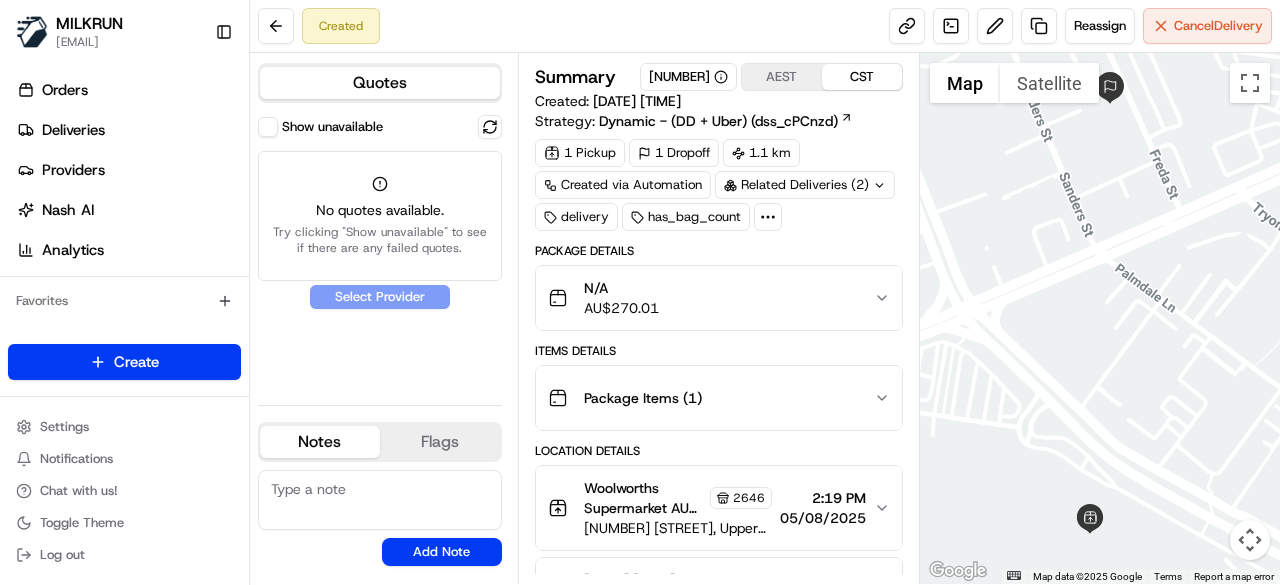 click on "Show unavailable" at bounding box center [268, 127] 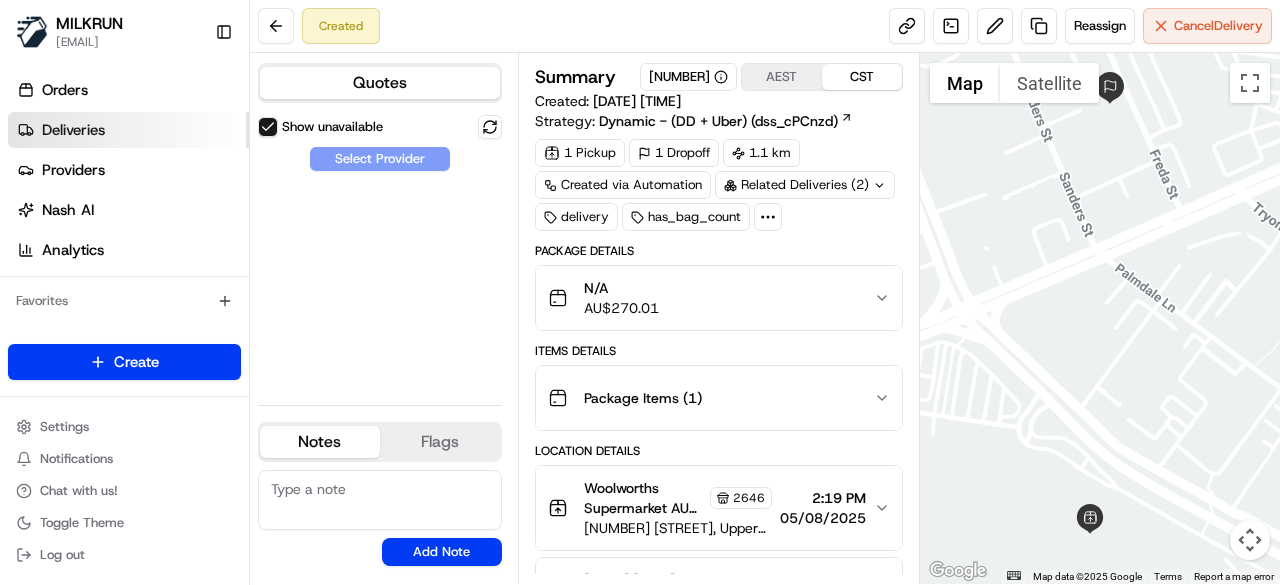 click on "Deliveries" at bounding box center [128, 130] 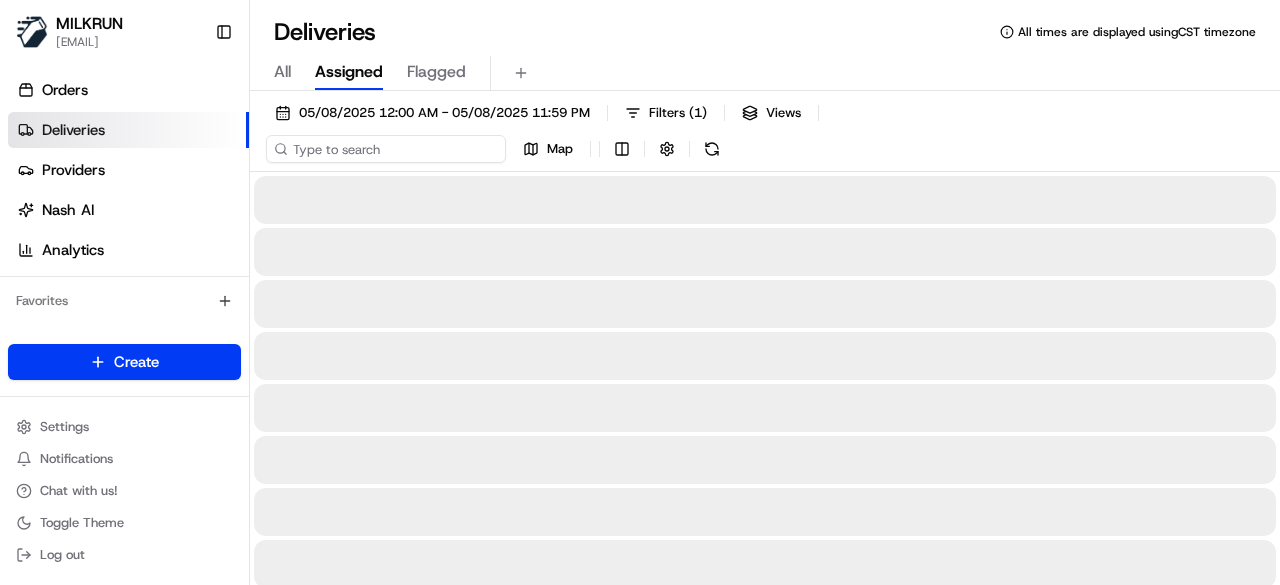 click on "05/08/2025 12:00 AM - 05/08/2025 11:59 PM Filters ( 1 ) Views Map" at bounding box center [765, 135] 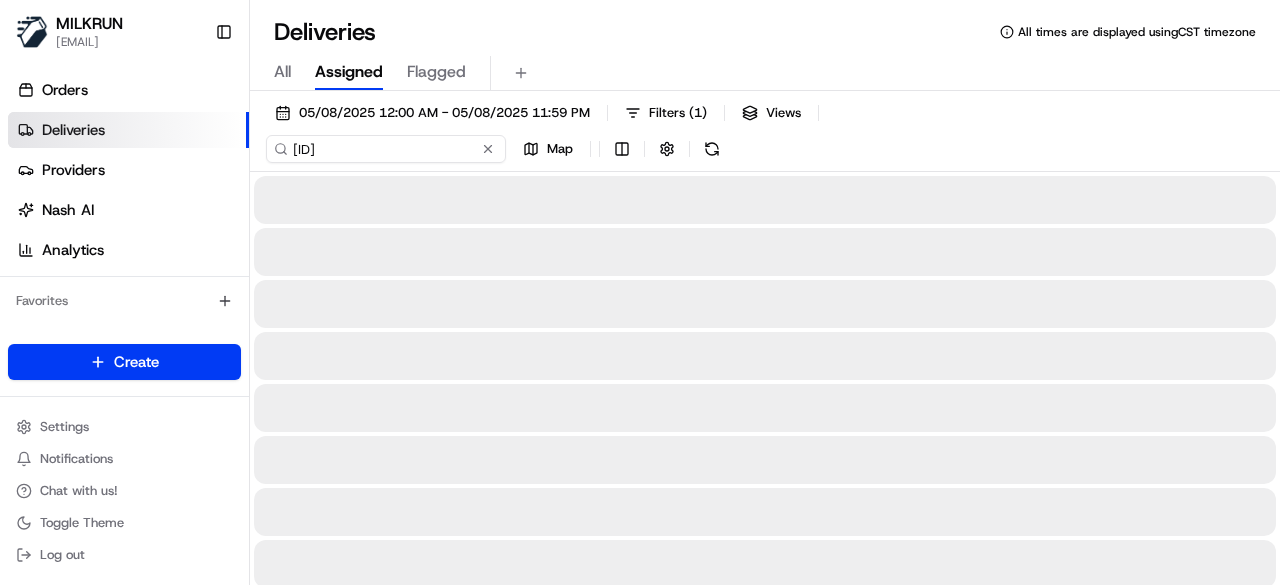 scroll, scrollTop: 0, scrollLeft: 100, axis: horizontal 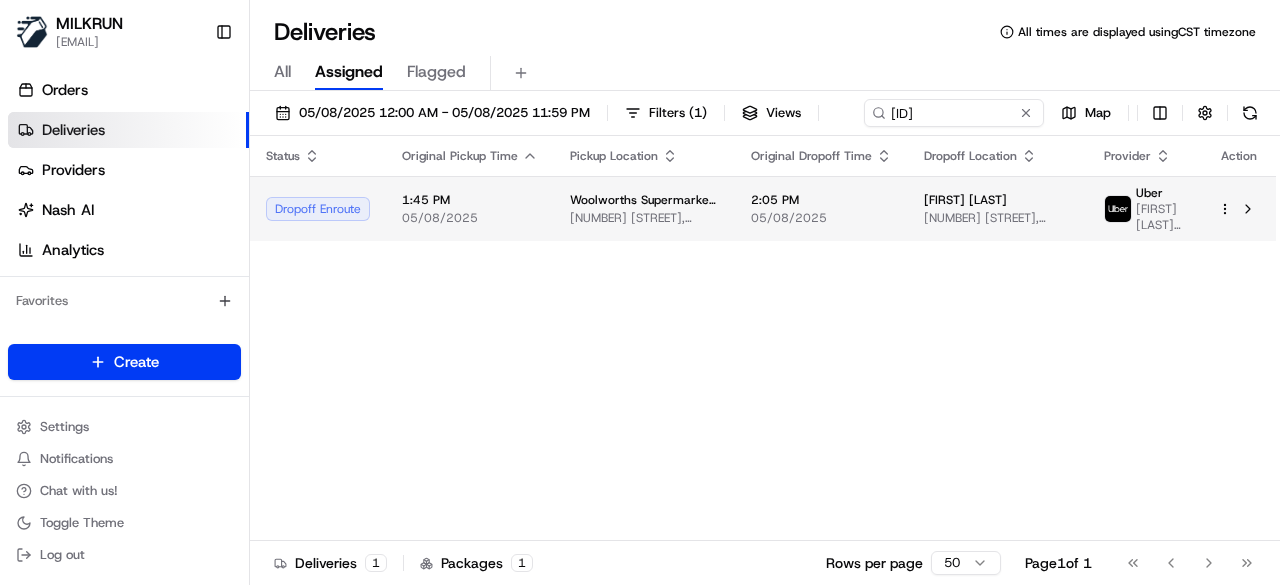 click on "2:05 PM" at bounding box center (821, 200) 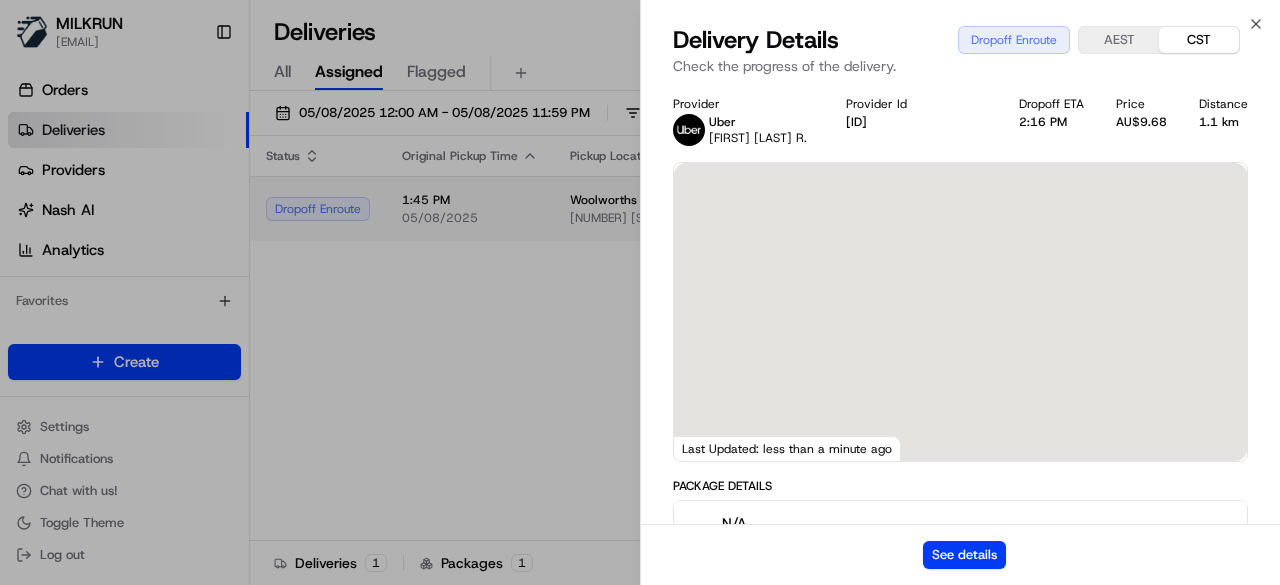 scroll, scrollTop: 0, scrollLeft: 0, axis: both 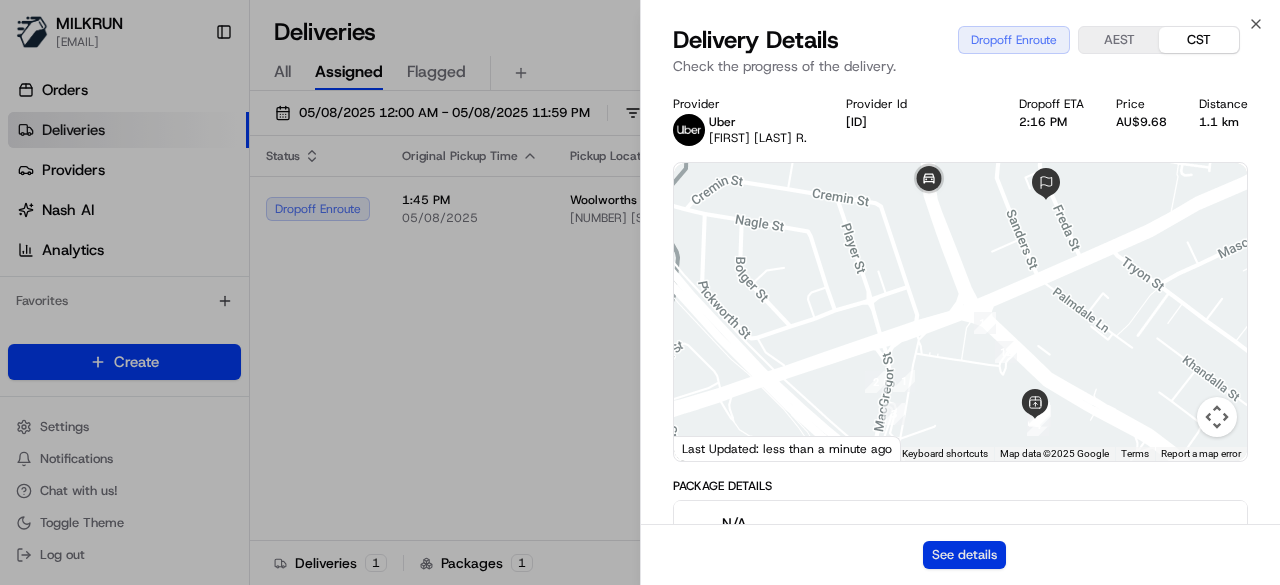 click on "See details" at bounding box center [960, 554] 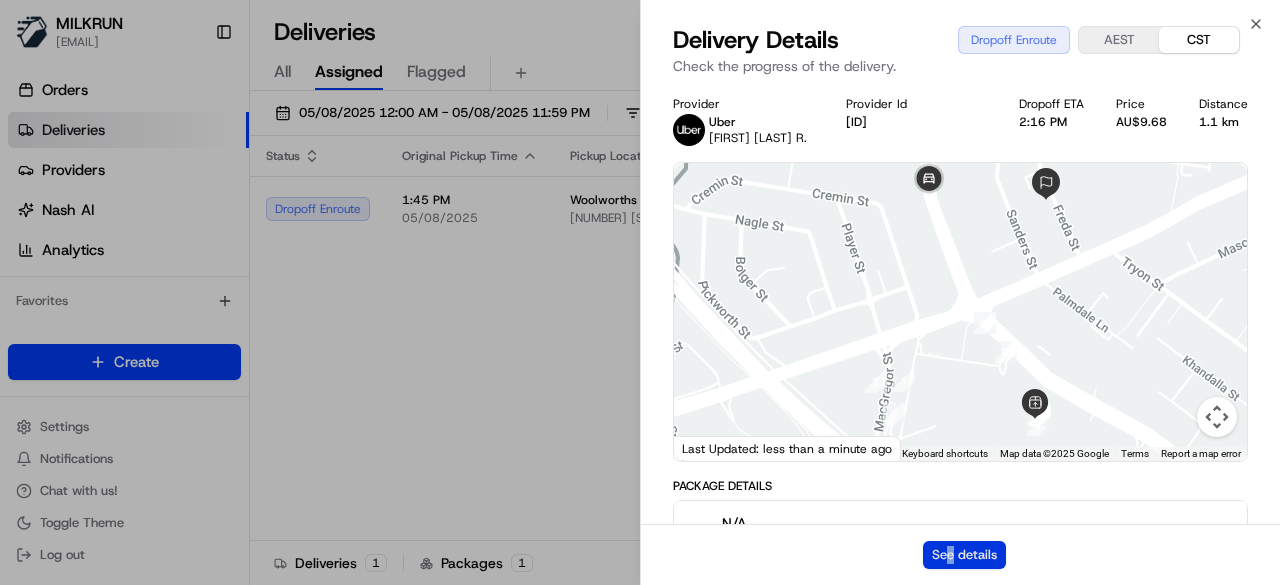 click on "See details" at bounding box center (964, 555) 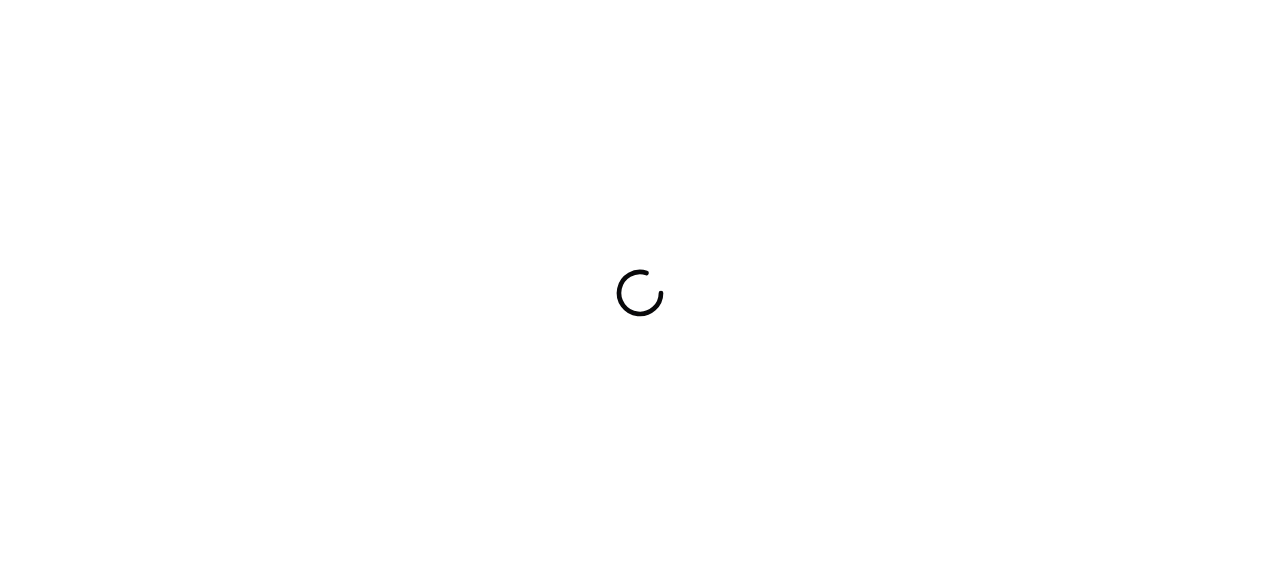 scroll, scrollTop: 0, scrollLeft: 0, axis: both 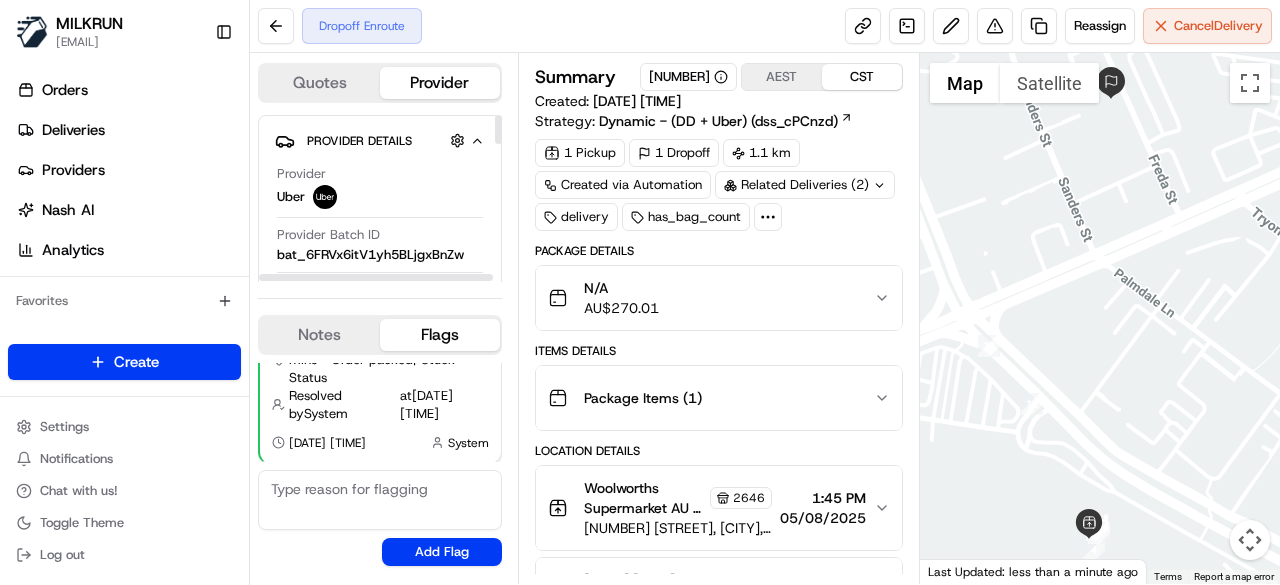 click 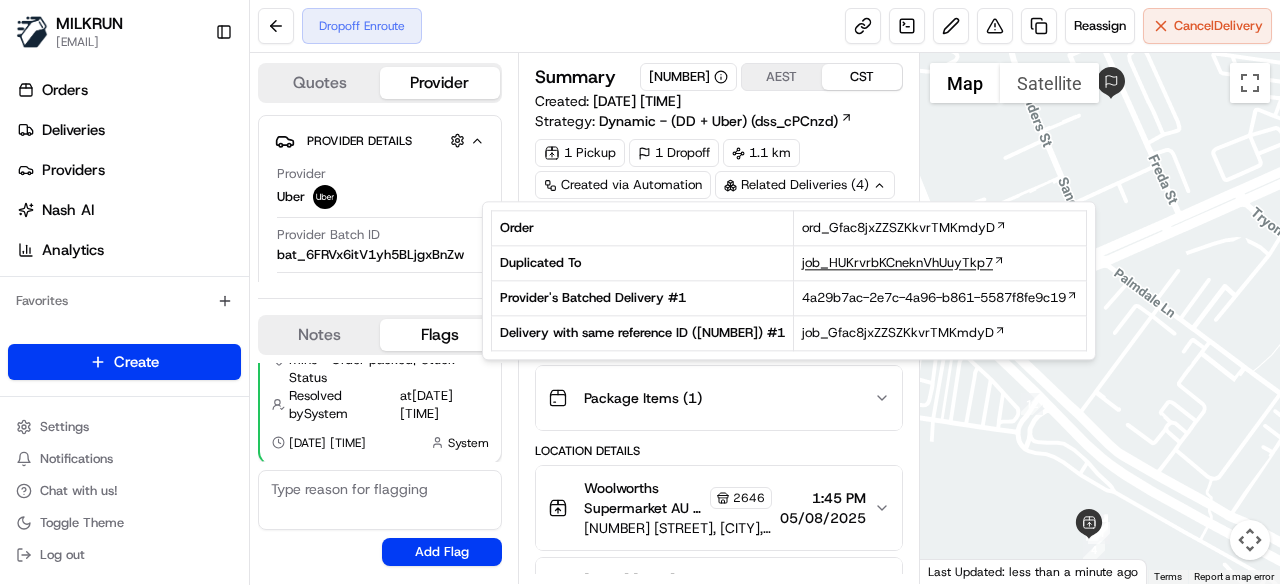 click on "job_HUKrvrbKCneknVhUuyTkp7" at bounding box center [897, 263] 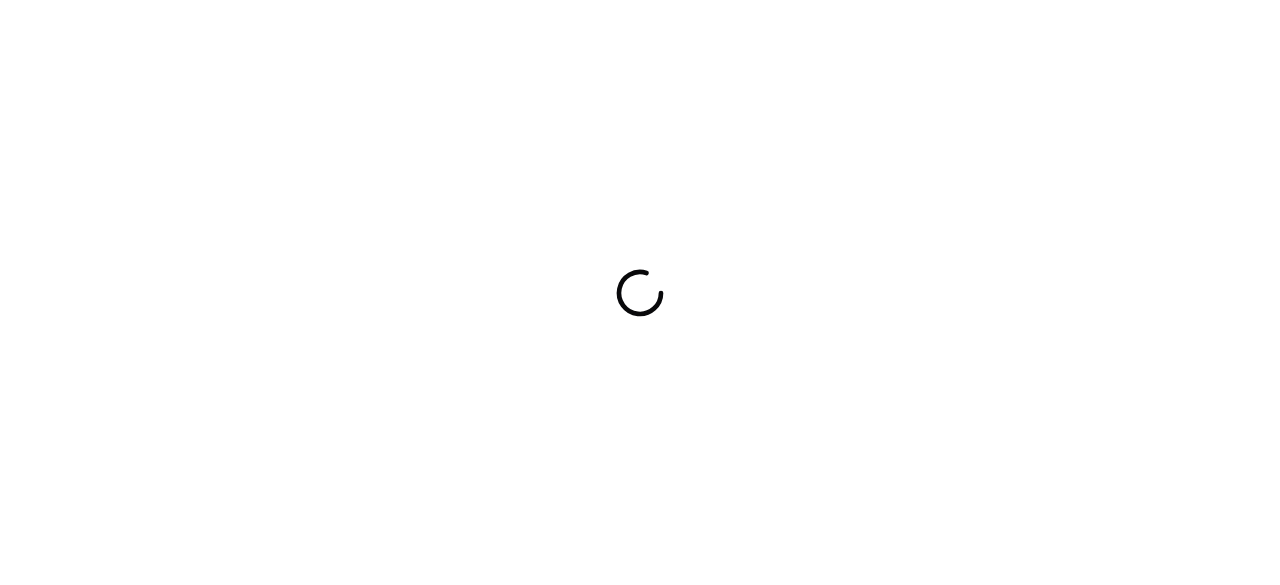 scroll, scrollTop: 0, scrollLeft: 0, axis: both 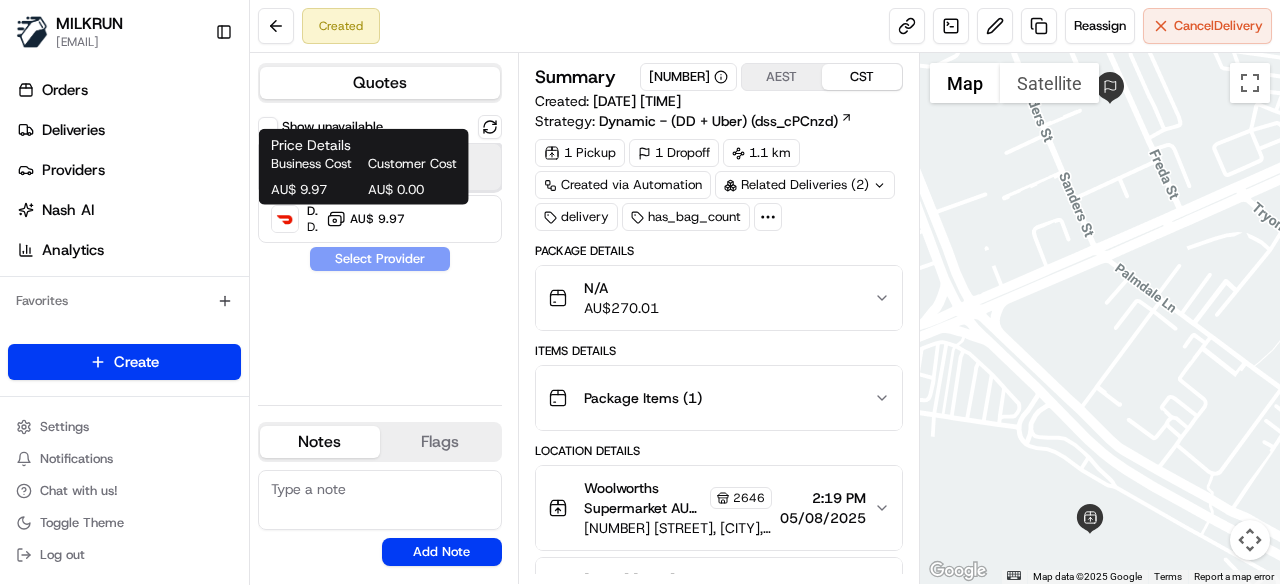 click on "Uber Dropoff ETA   30 minutes AU$   9.68" at bounding box center [380, 167] 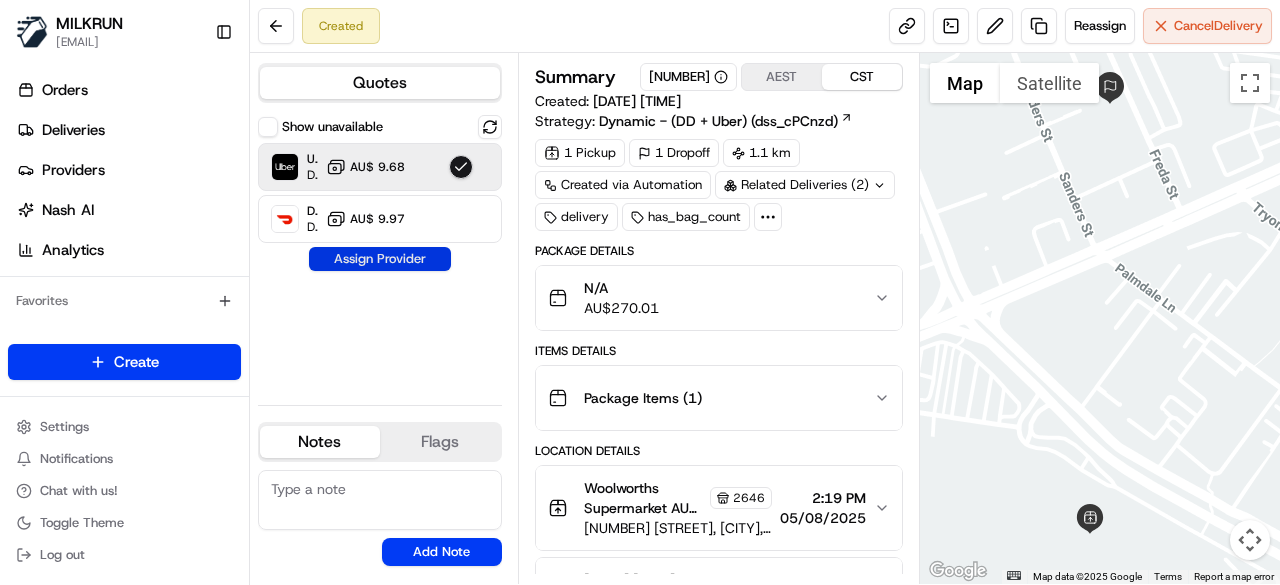 click on "Assign Provider" at bounding box center (380, 259) 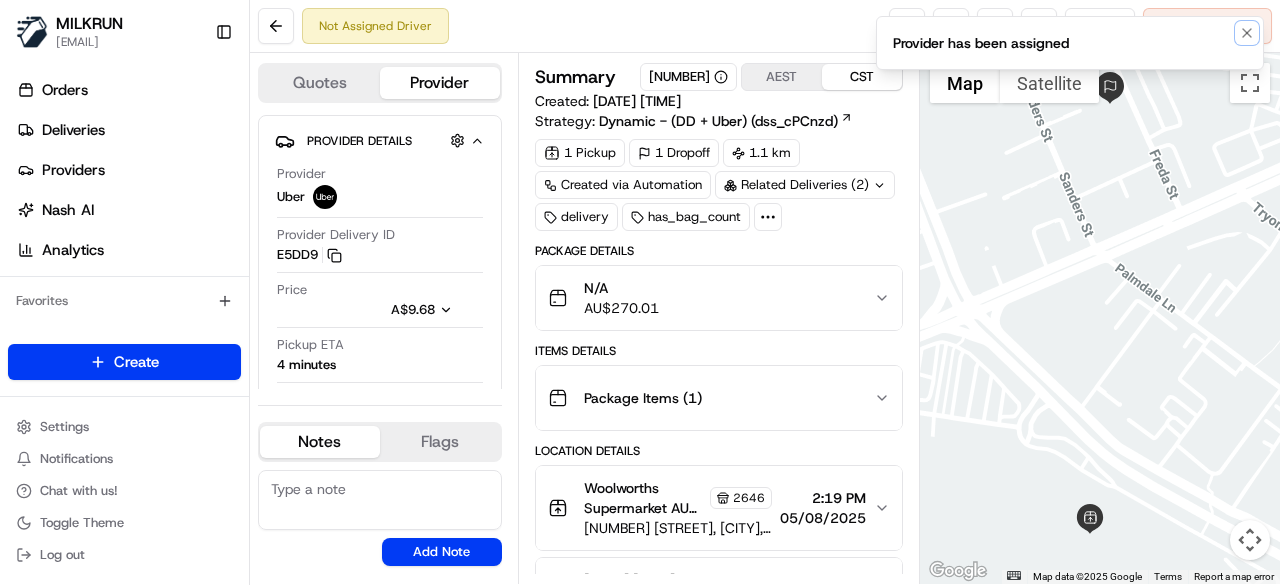 click 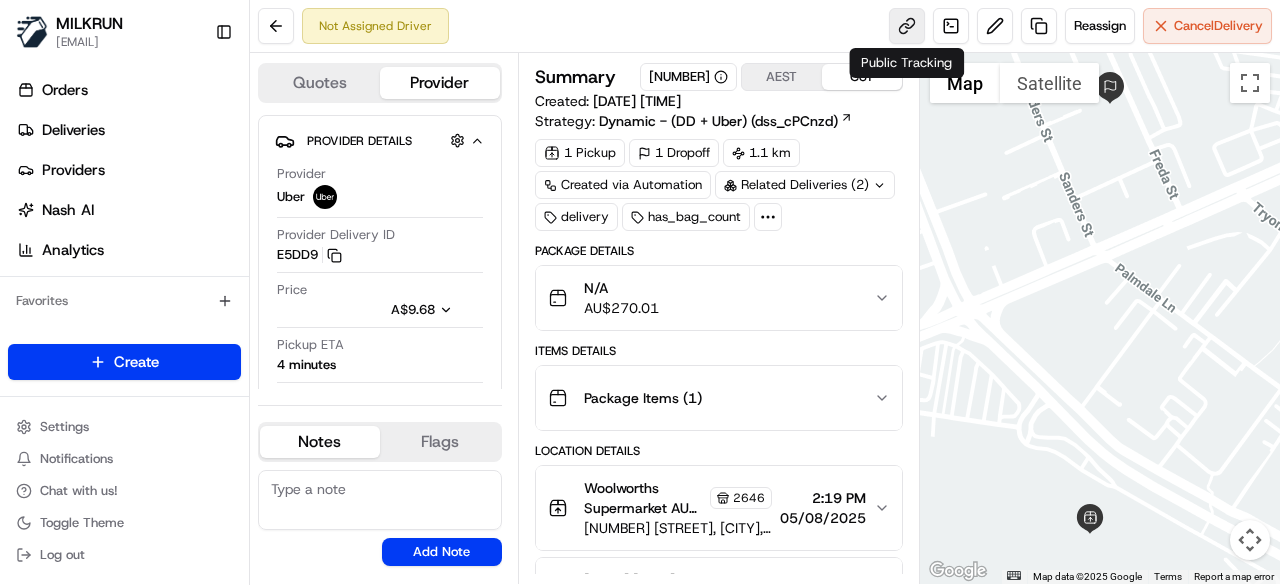 click at bounding box center (907, 26) 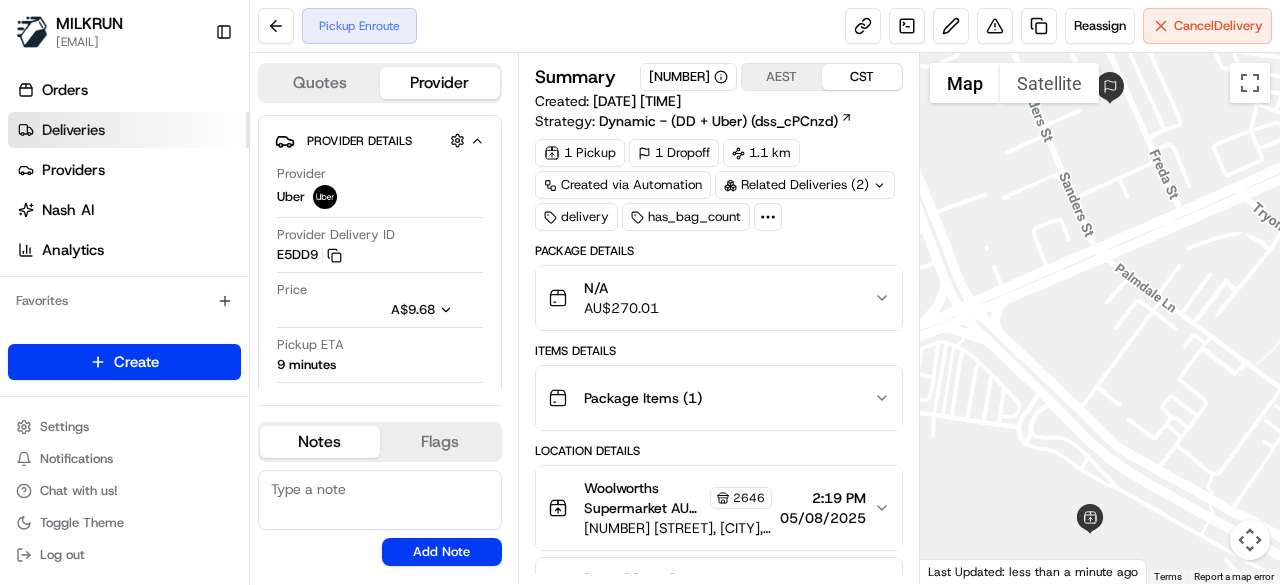 click on "Deliveries" at bounding box center (128, 130) 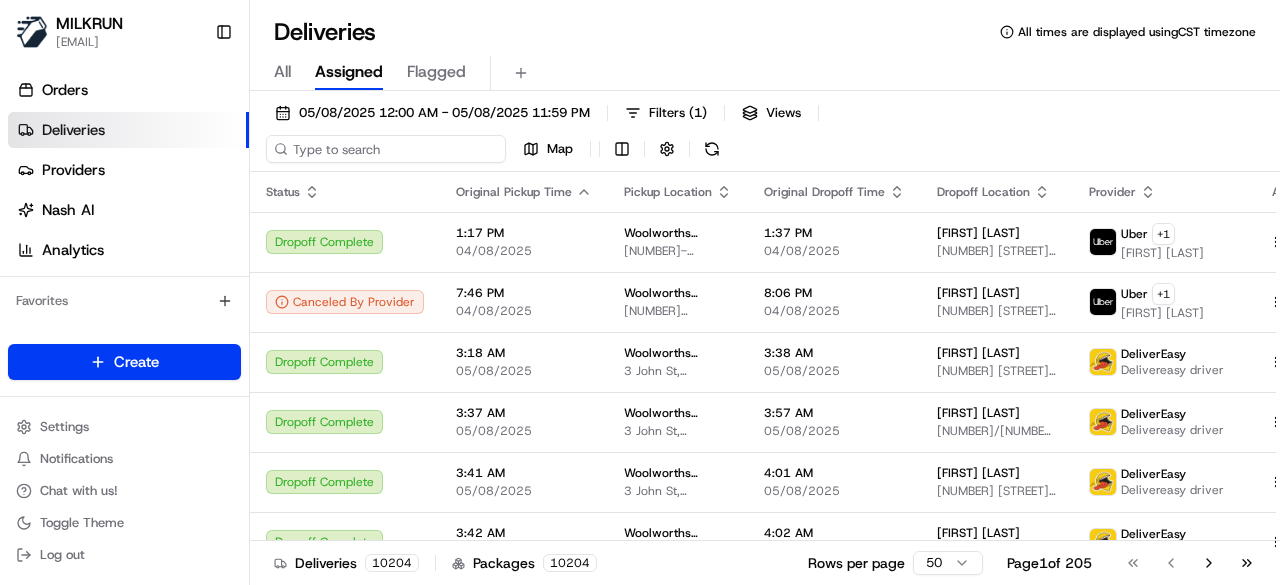 click on "05/08/2025 12:00 AM - 05/08/2025 11:59 PM Filters ( 1 ) Views Map" at bounding box center (765, 135) 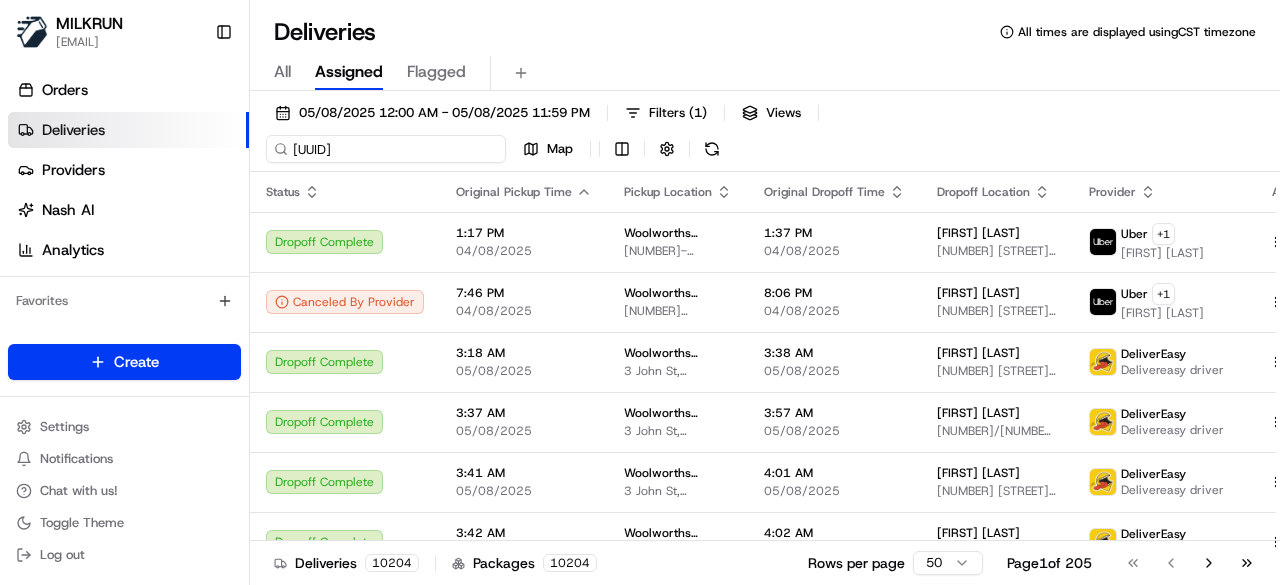 scroll, scrollTop: 0, scrollLeft: 89, axis: horizontal 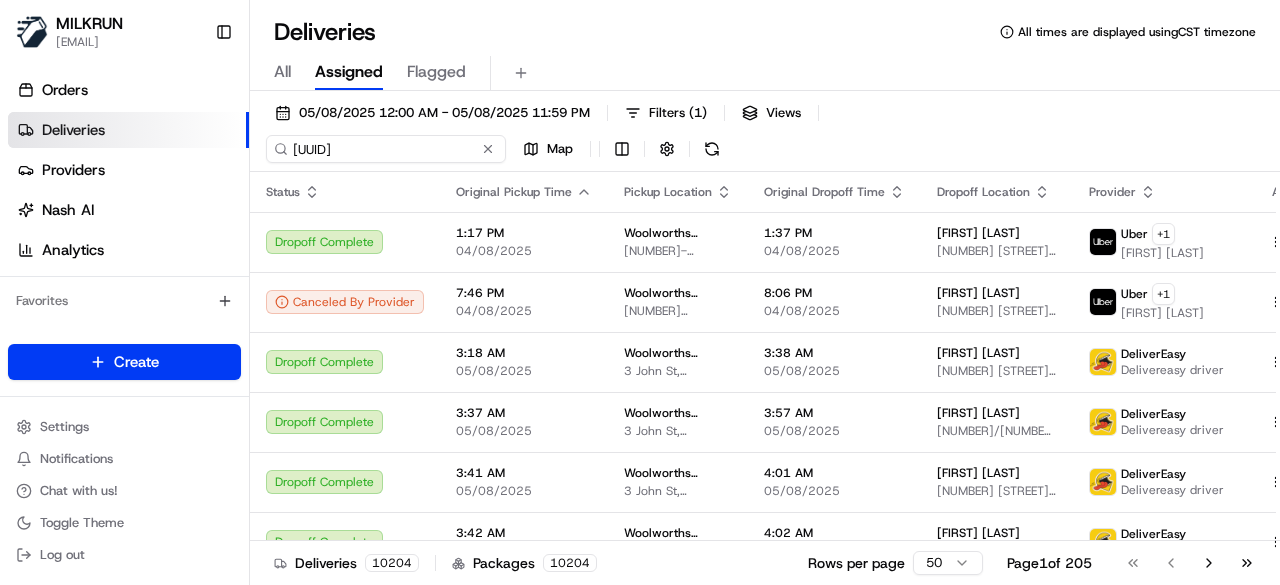 type on "c88ea4a8-2876-4f8c-941b-56fee9eb5537" 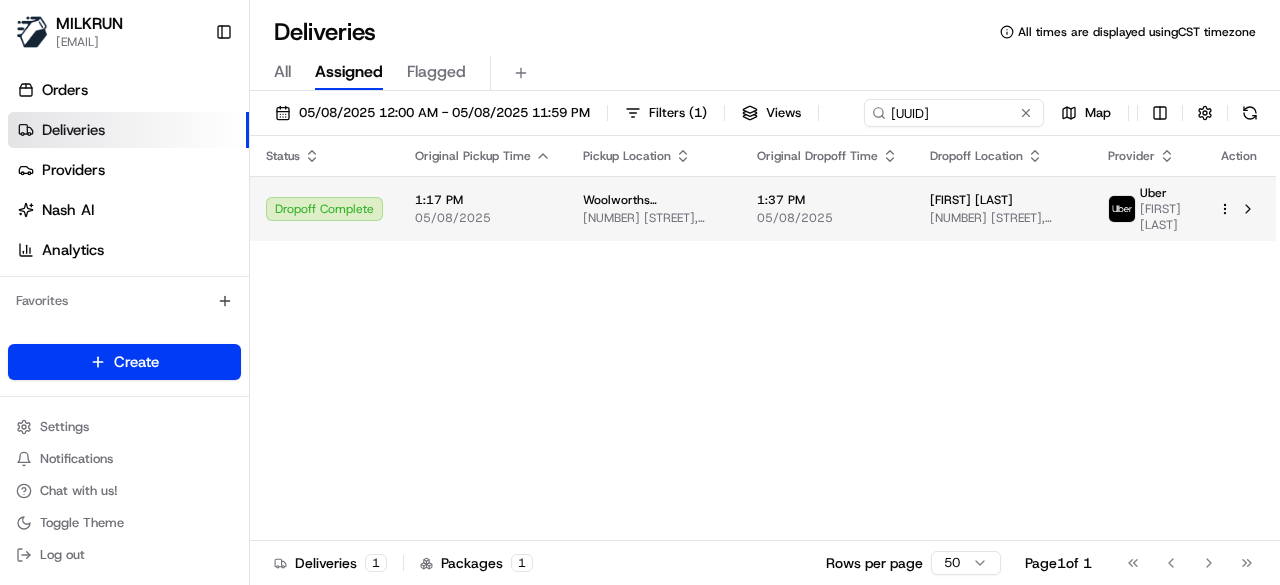 click on "Status Original Pickup Time Pickup Location Original Dropoff Time Dropoff Location Provider Action Dropoff Complete 1:17 PM 05/08/2025 Woolworths Supermarket AU - Polaris 8 - 20 Galileo Gateway, Bundoora, VIC 3083, AU 1:37 PM 05/08/2025 Takudzwa Zinyoni 4A Borneo Ct, Heidelberg West, VIC 3081, AU Uber MOHD ZAHEERUDDIN M." at bounding box center [763, 338] 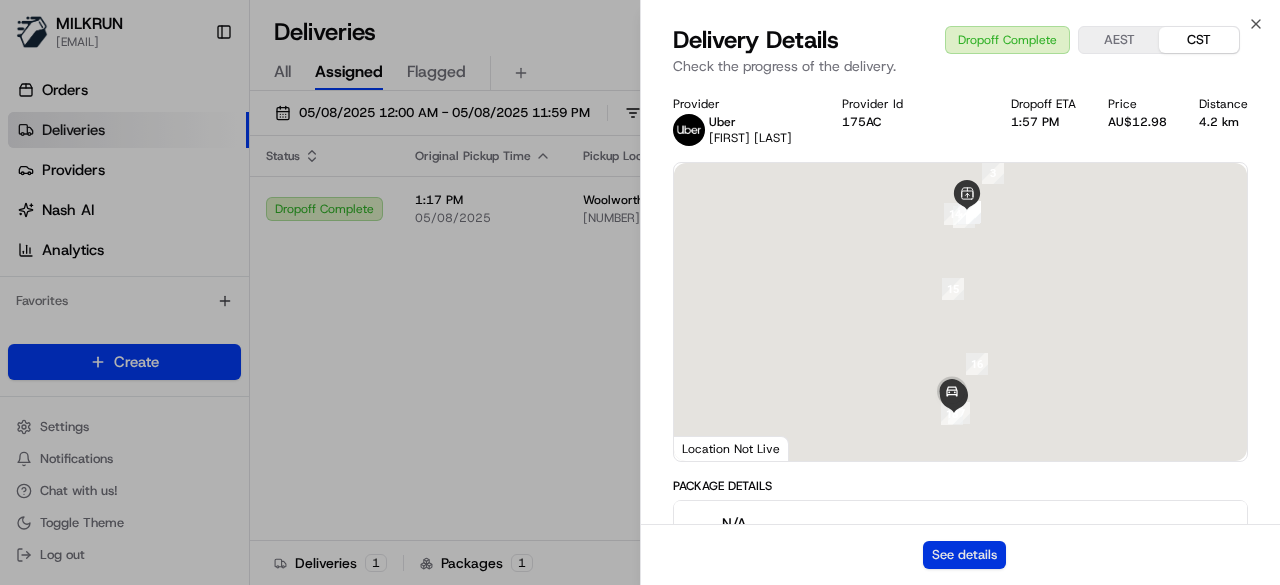 click on "See details" at bounding box center [964, 555] 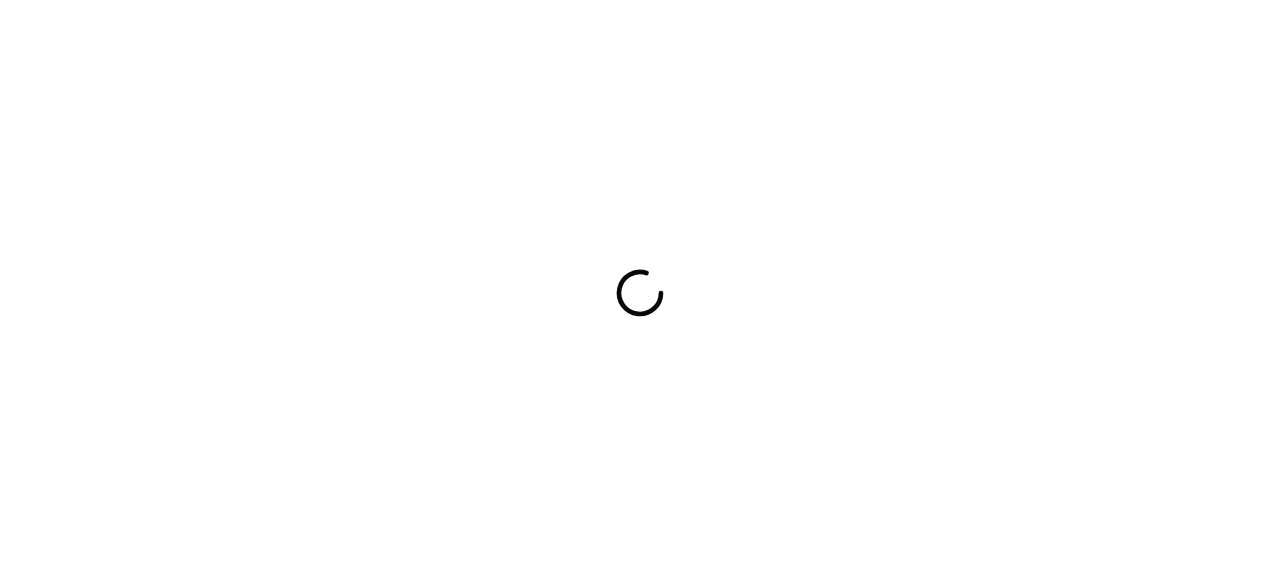 scroll, scrollTop: 0, scrollLeft: 0, axis: both 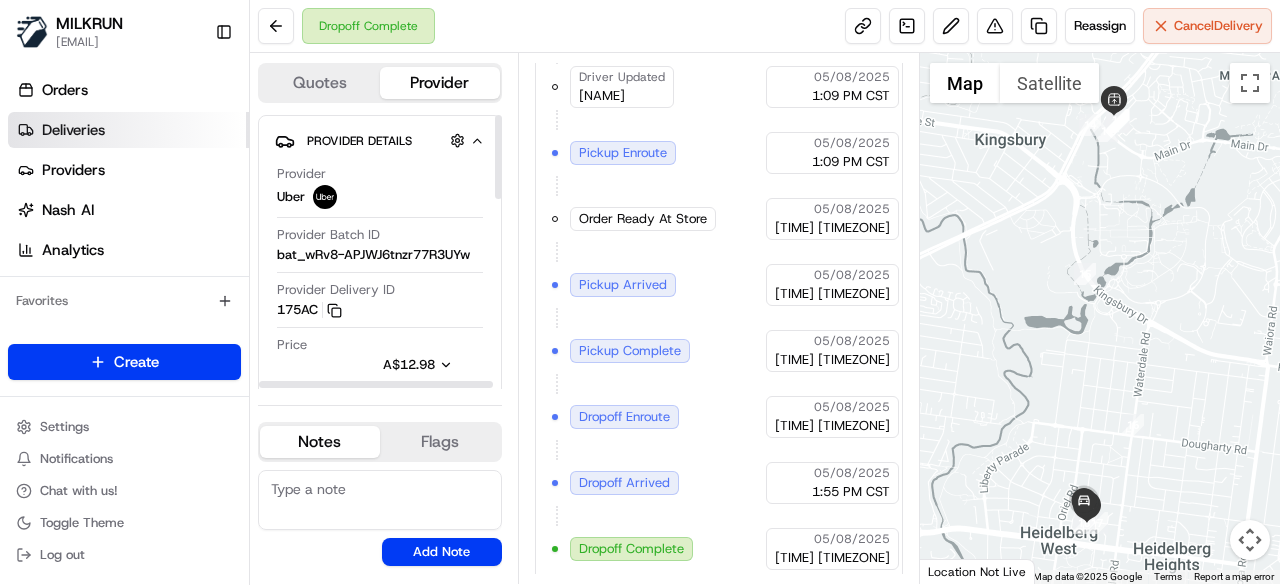 click on "Deliveries" at bounding box center [128, 130] 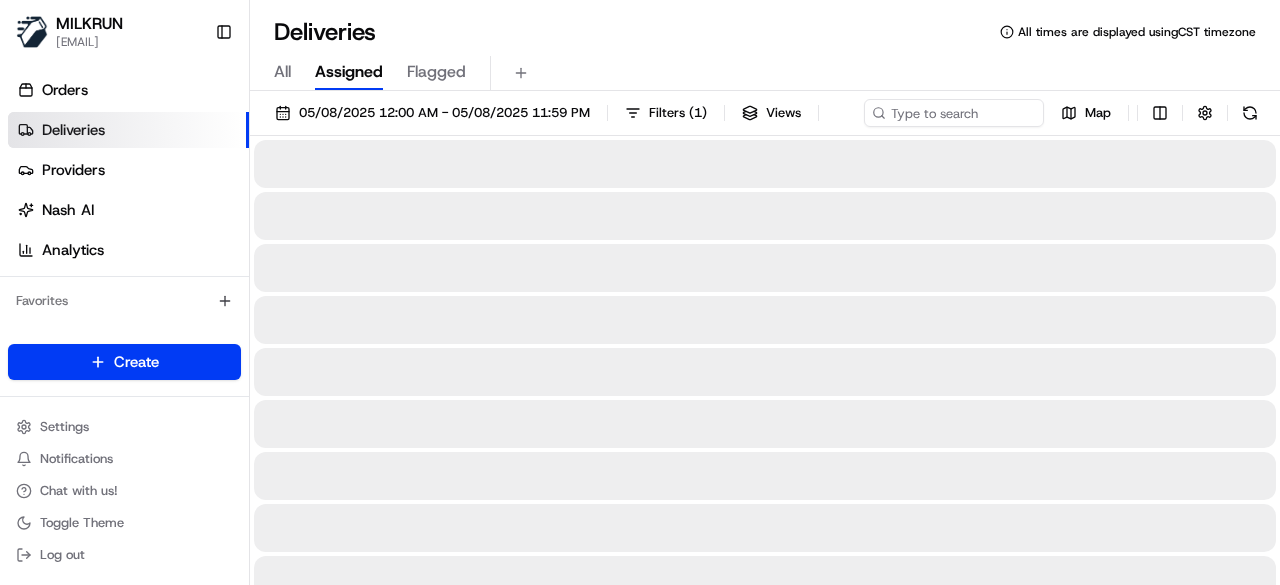 drag, startPoint x: 878, startPoint y: 114, endPoint x: 1023, endPoint y: 177, distance: 158.09491 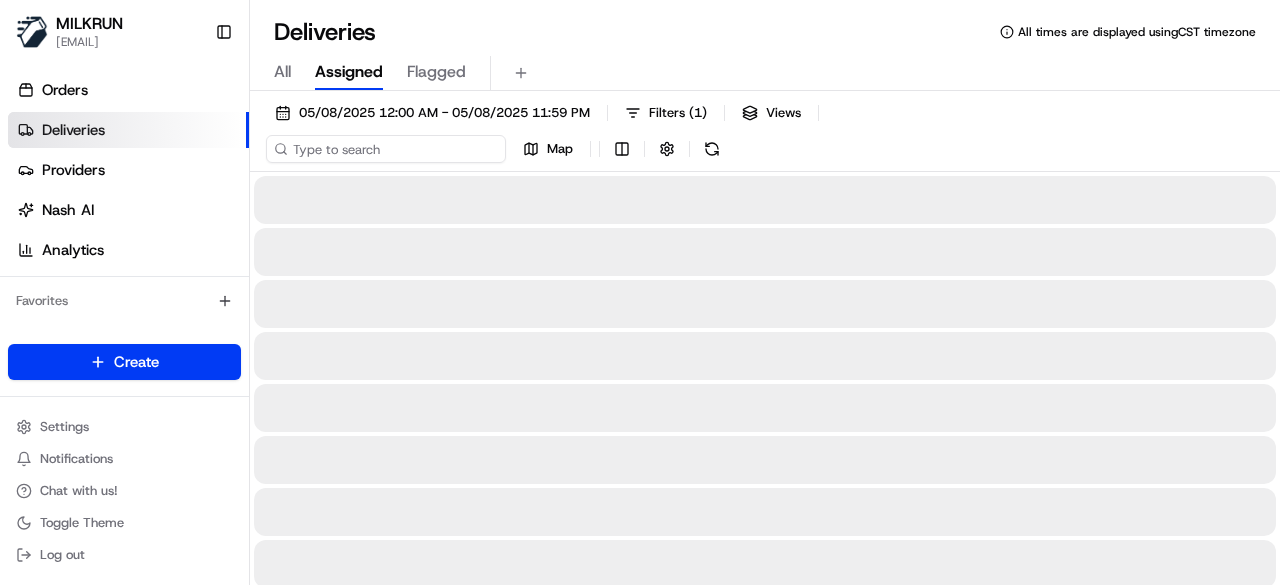 click on "05/08/2025 12:00 AM - 05/08/2025 11:59 PM Filters ( 1 ) Views Map" at bounding box center (765, 135) 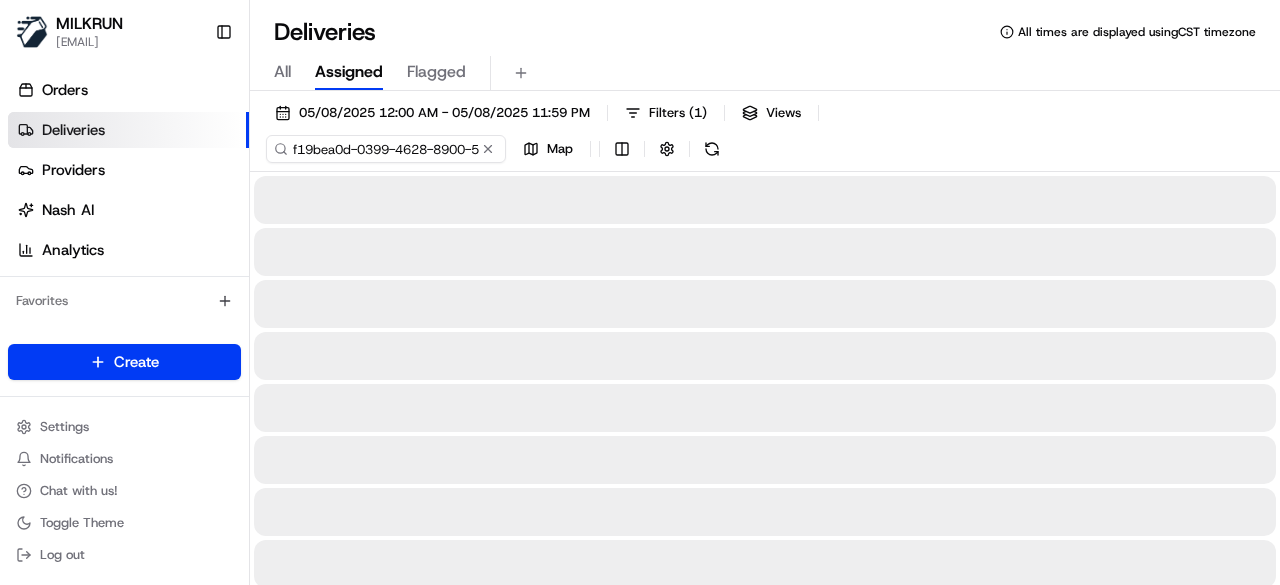 scroll, scrollTop: 0, scrollLeft: 94, axis: horizontal 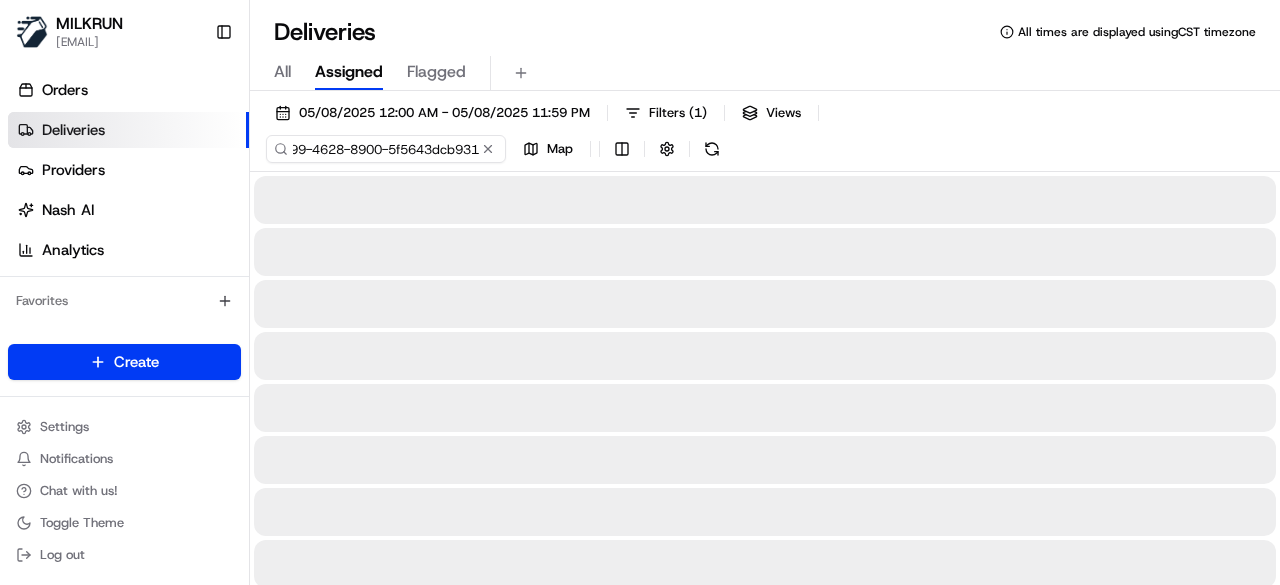 type on "f19bea0d-0399-4628-8900-5f5643dcb931" 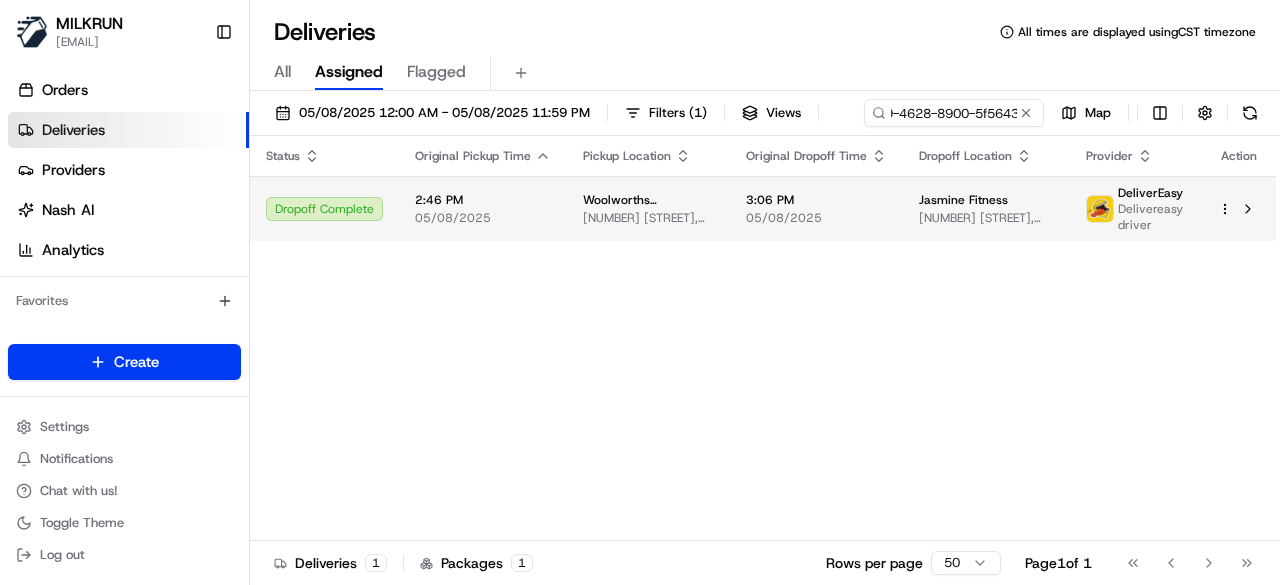 click on "Status Original Pickup Time Pickup Location Original Dropoff Time Dropoff Location Provider Action Dropoff Complete 2:46 PM 05/08/2025 Woolworths Supermarket NZ - Victoria Ave 433 Victoria Ave, Whanganui, Manawatū-Whanganui 4500, NZ 3:06 PM 05/08/2025 Jasmine Fitness 7 Kent Road, Saint Johns Hill, Manawatū-Whanganui 4501, NZ DeliverEasy Delivereasy driver" at bounding box center (763, 338) 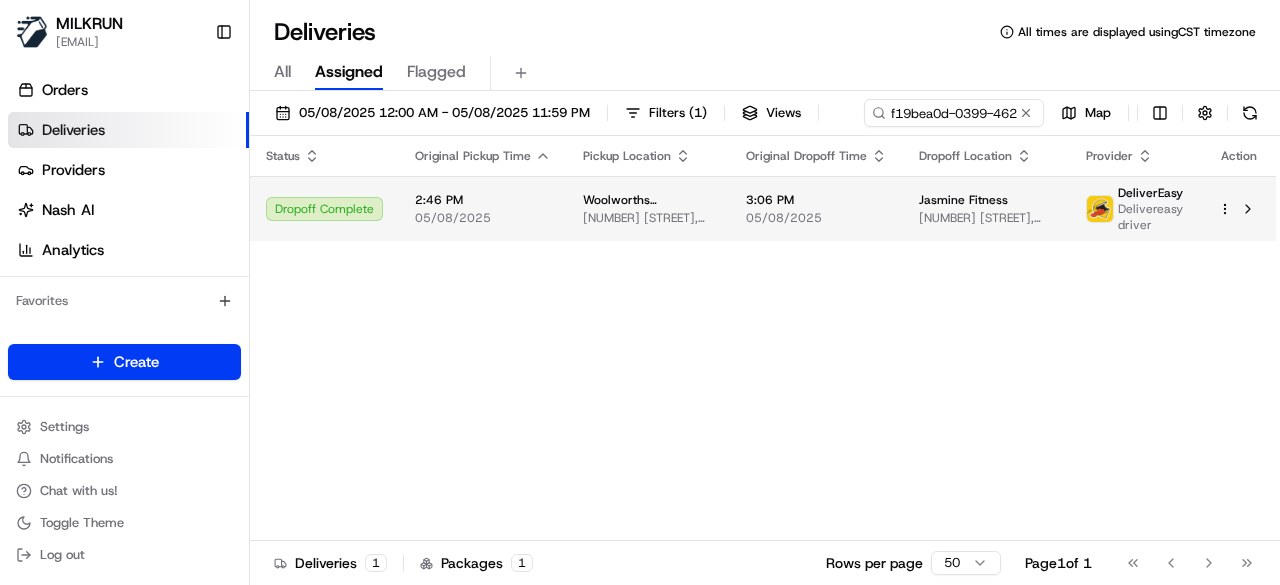 click on "05/08/2025" at bounding box center (816, 218) 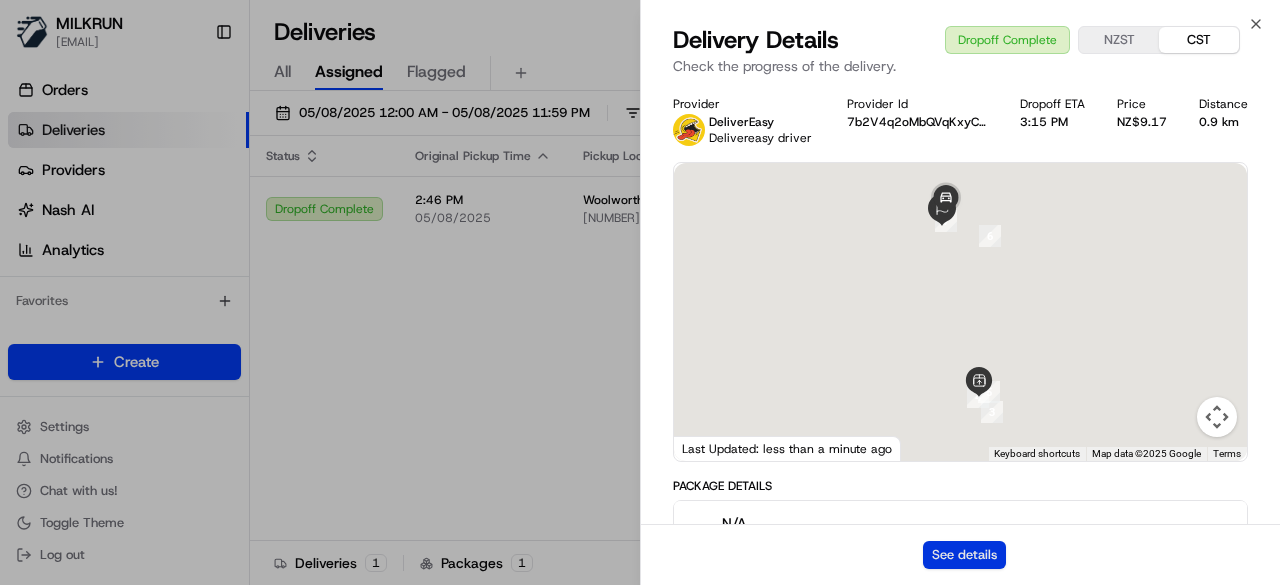 click on "See details" at bounding box center [964, 555] 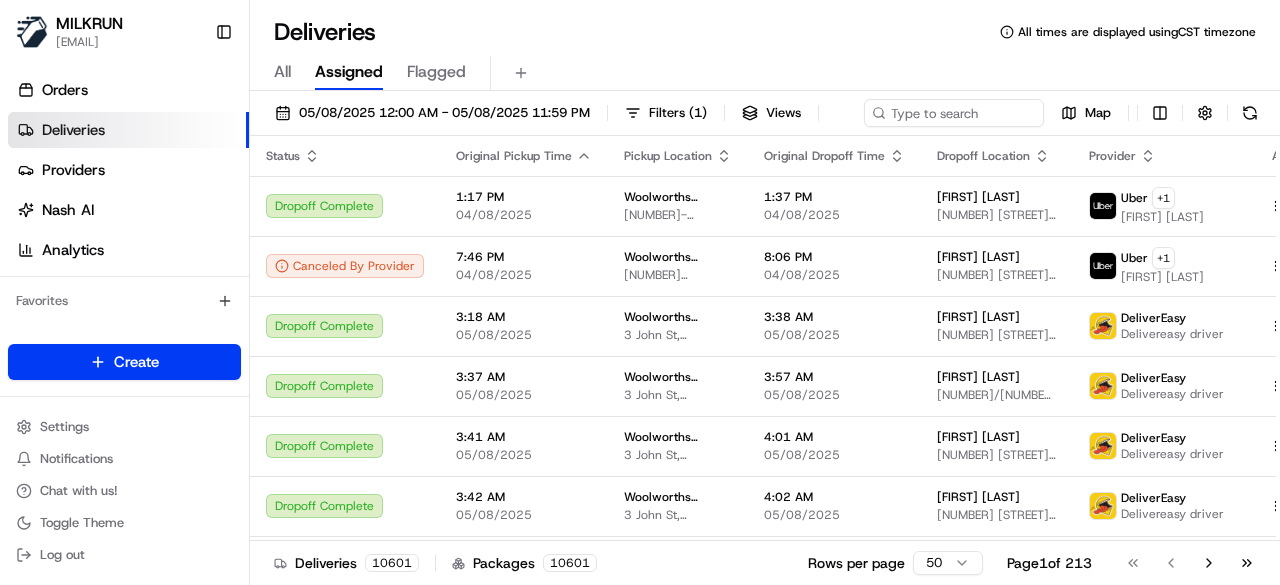 scroll, scrollTop: 0, scrollLeft: 0, axis: both 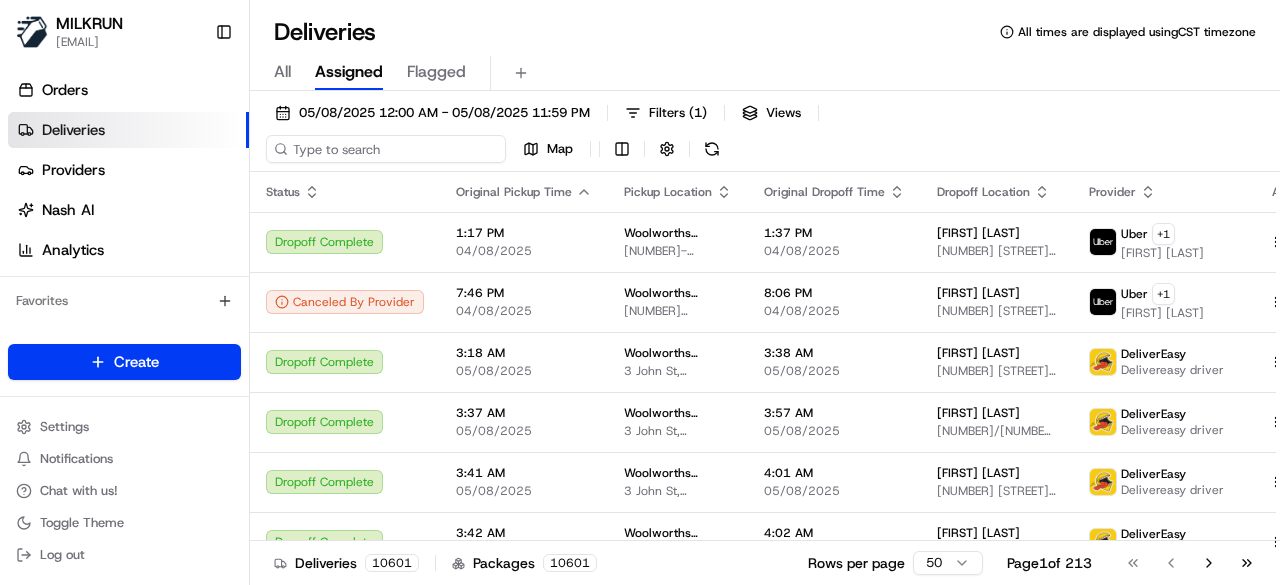 click on "05/08/2025 12:00 AM - 05/08/2025 11:59 PM Filters ( 1 ) Views Map" at bounding box center [765, 135] 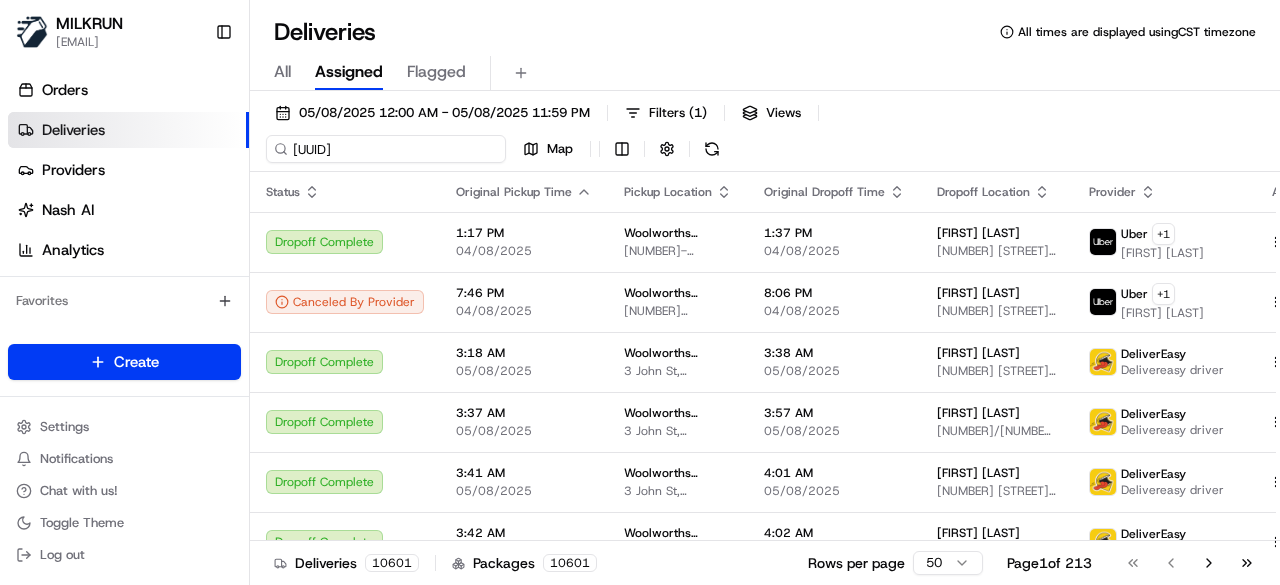 scroll, scrollTop: 0, scrollLeft: 100, axis: horizontal 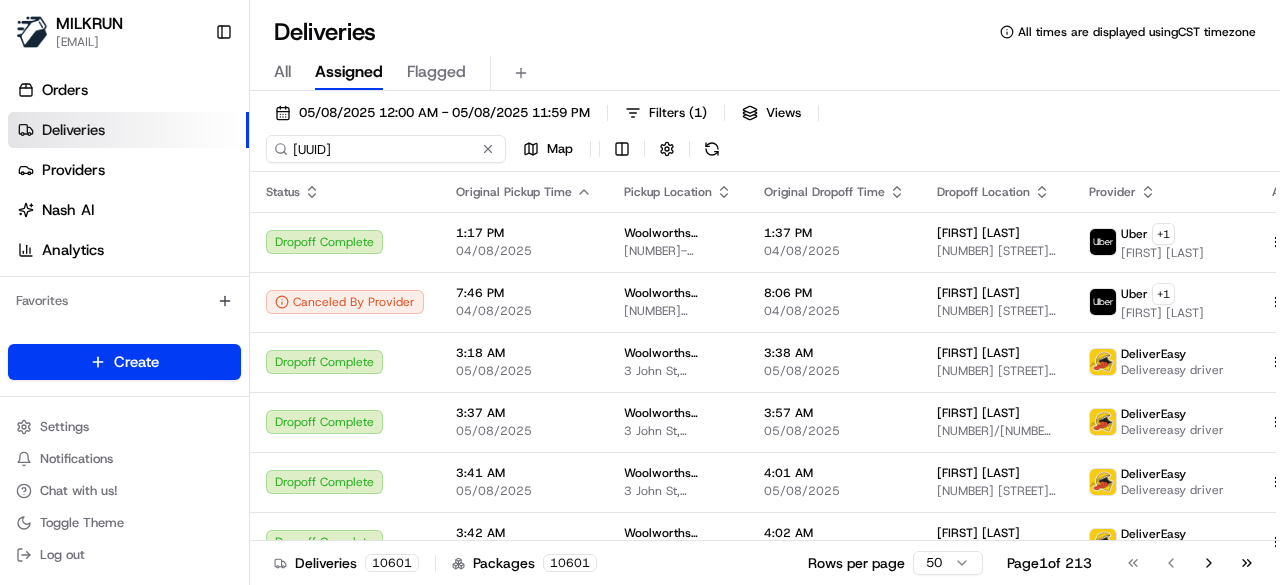 type on "a3801904-3304-4c96-8828-0ae1c07ebd73" 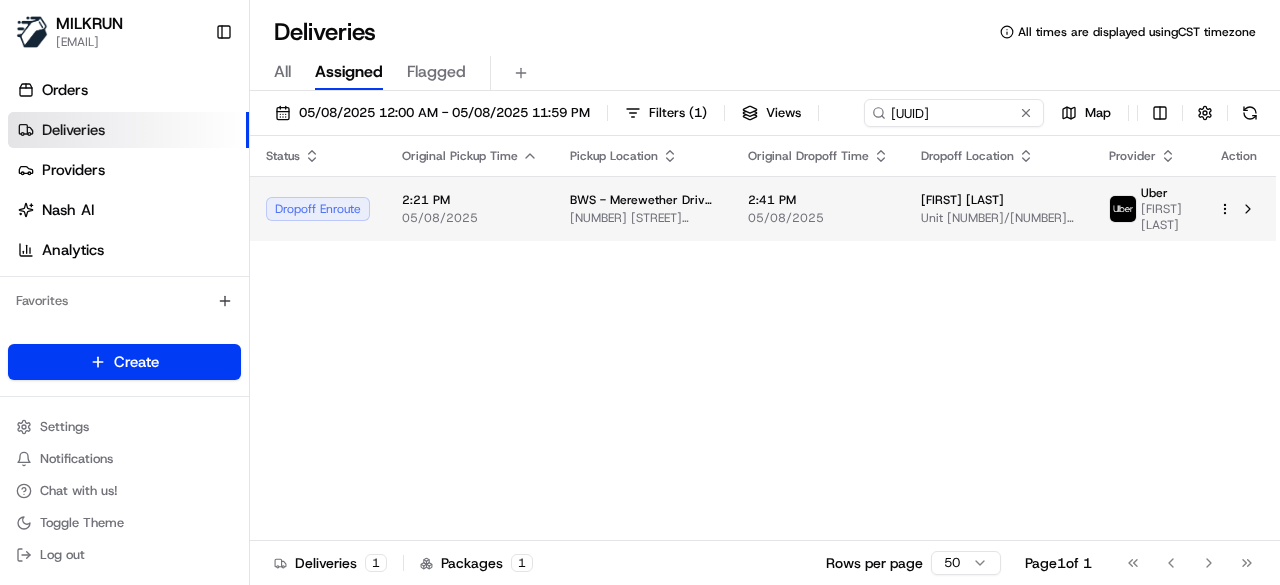 click on "2:41 PM 05/08/2025" at bounding box center [818, 208] 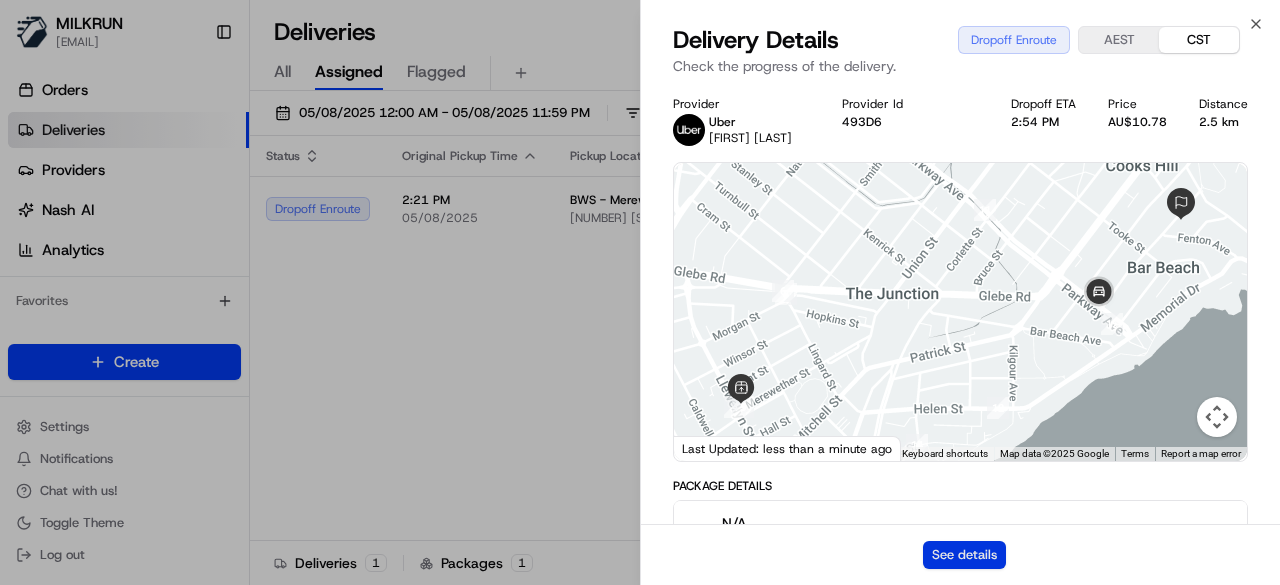 click on "See details" at bounding box center (964, 555) 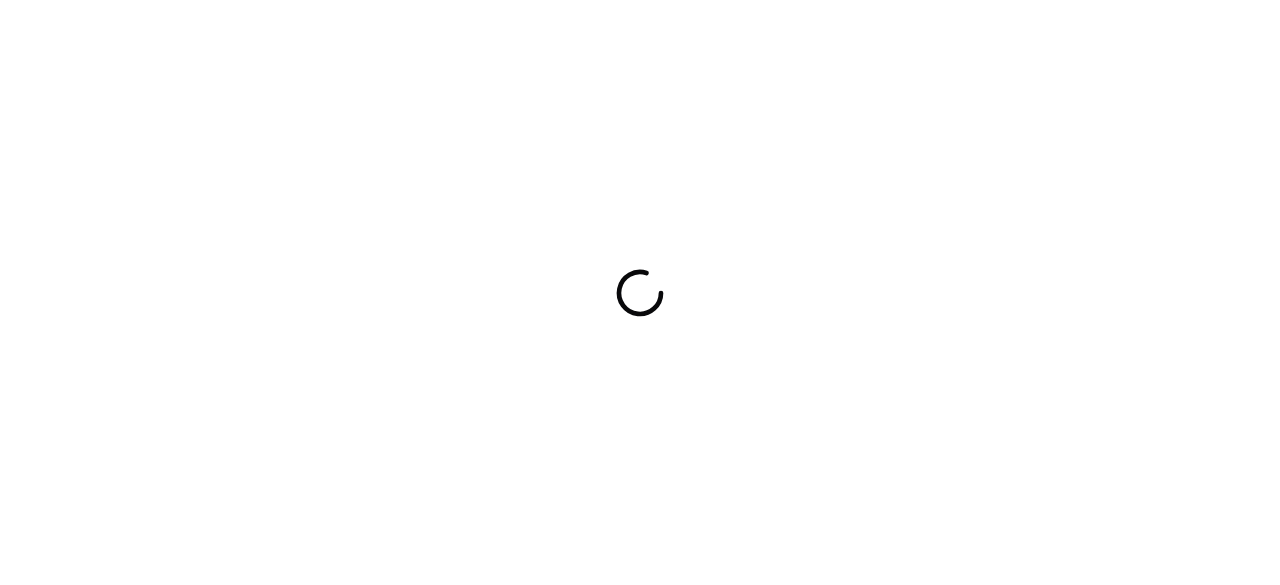 scroll, scrollTop: 0, scrollLeft: 0, axis: both 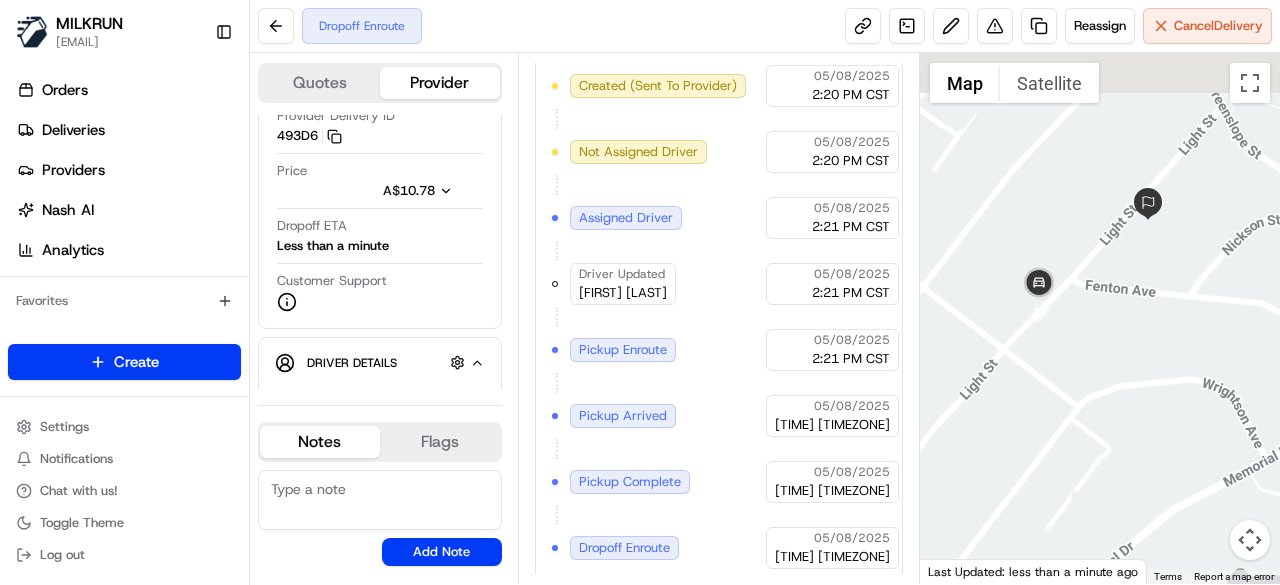 drag, startPoint x: 1082, startPoint y: 287, endPoint x: 1096, endPoint y: 403, distance: 116.841774 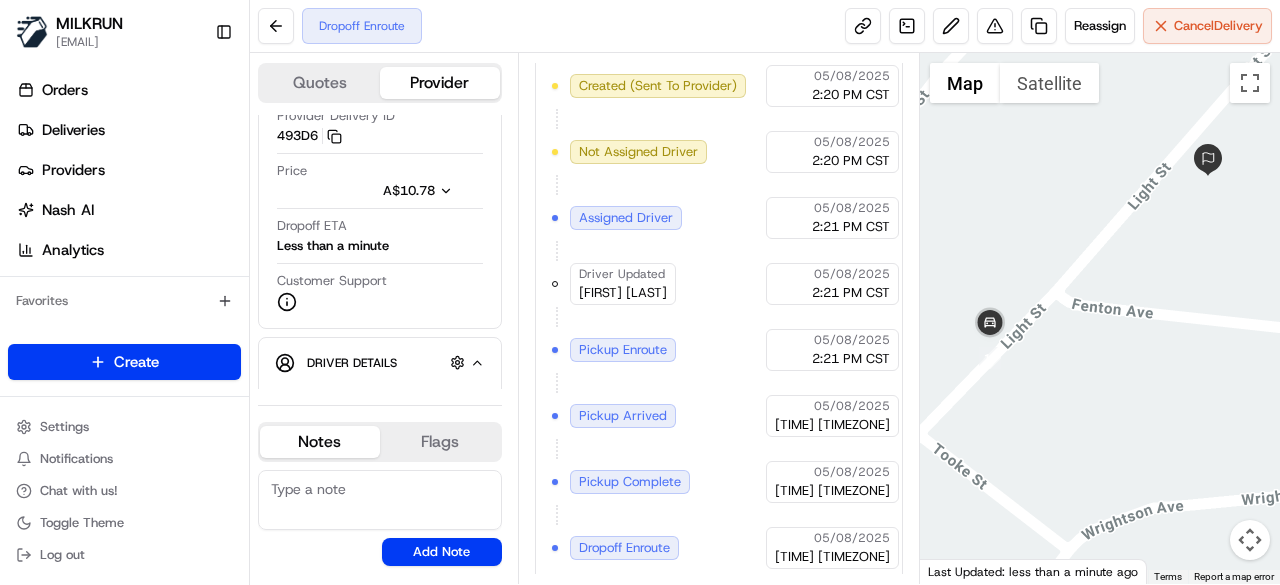 click at bounding box center (1100, 318) 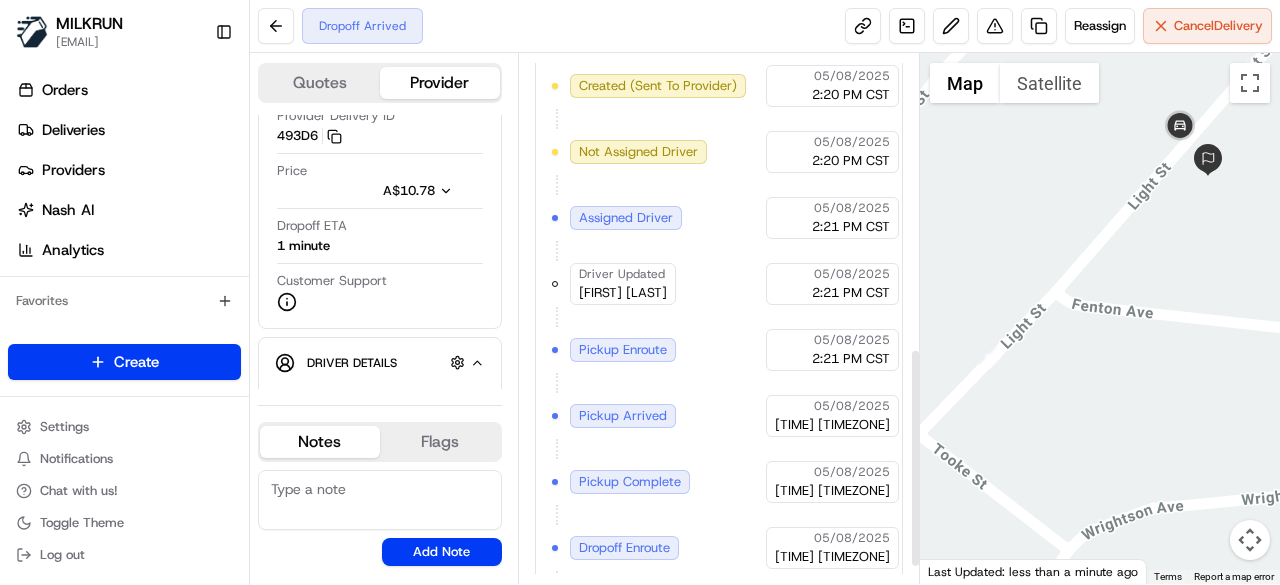 scroll, scrollTop: 748, scrollLeft: 0, axis: vertical 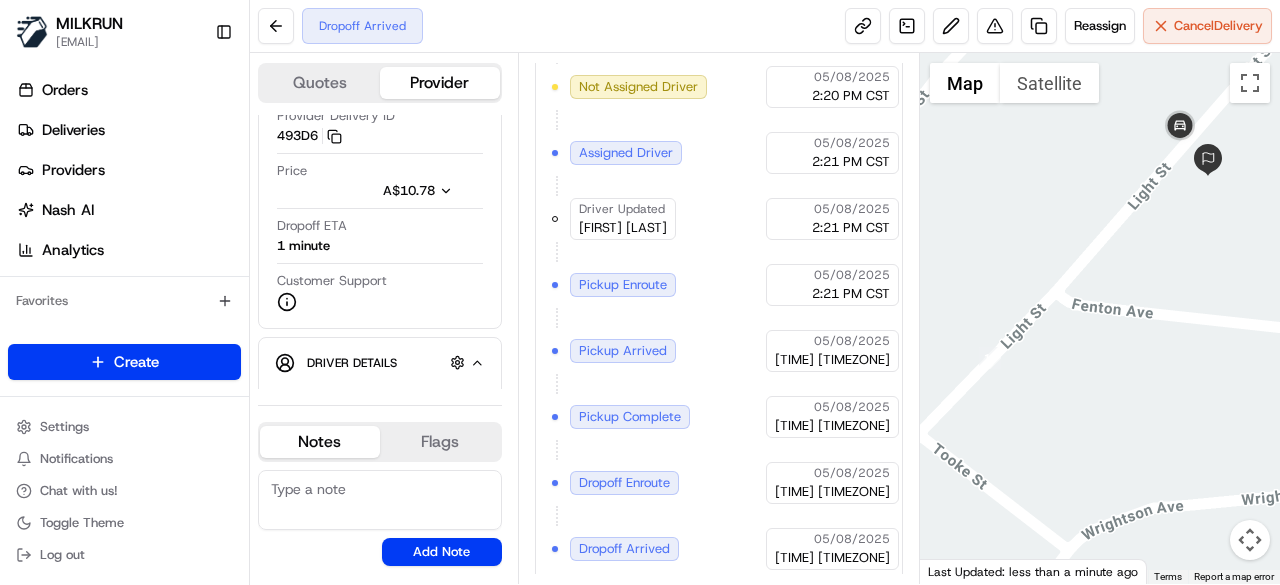 drag, startPoint x: 1094, startPoint y: 173, endPoint x: 1098, endPoint y: 246, distance: 73.109505 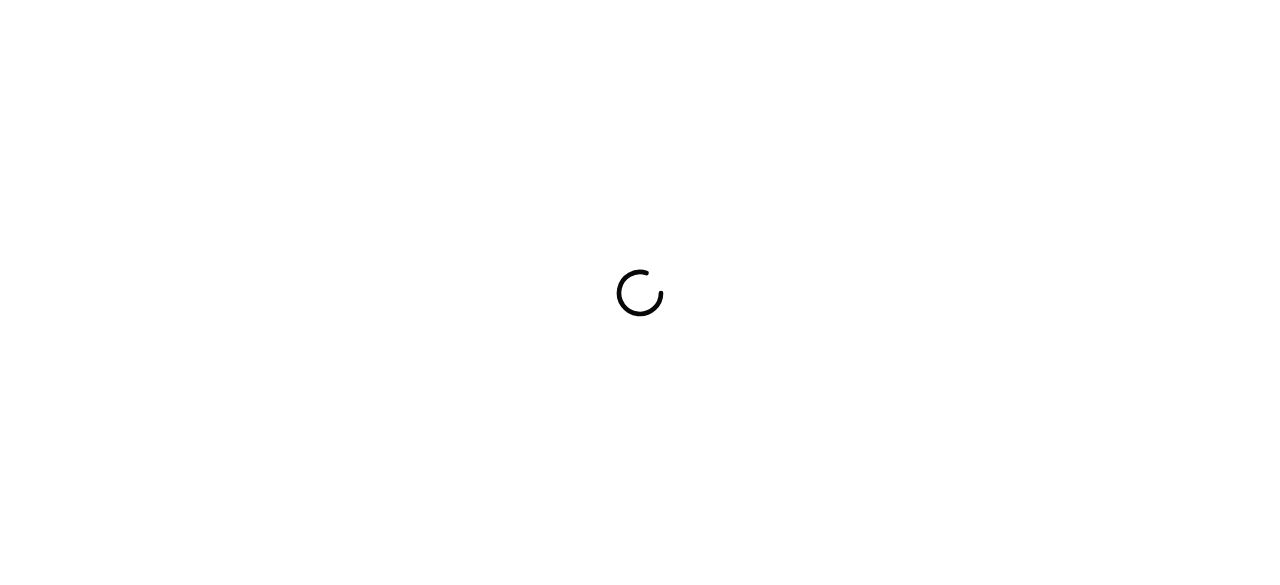 scroll, scrollTop: 0, scrollLeft: 0, axis: both 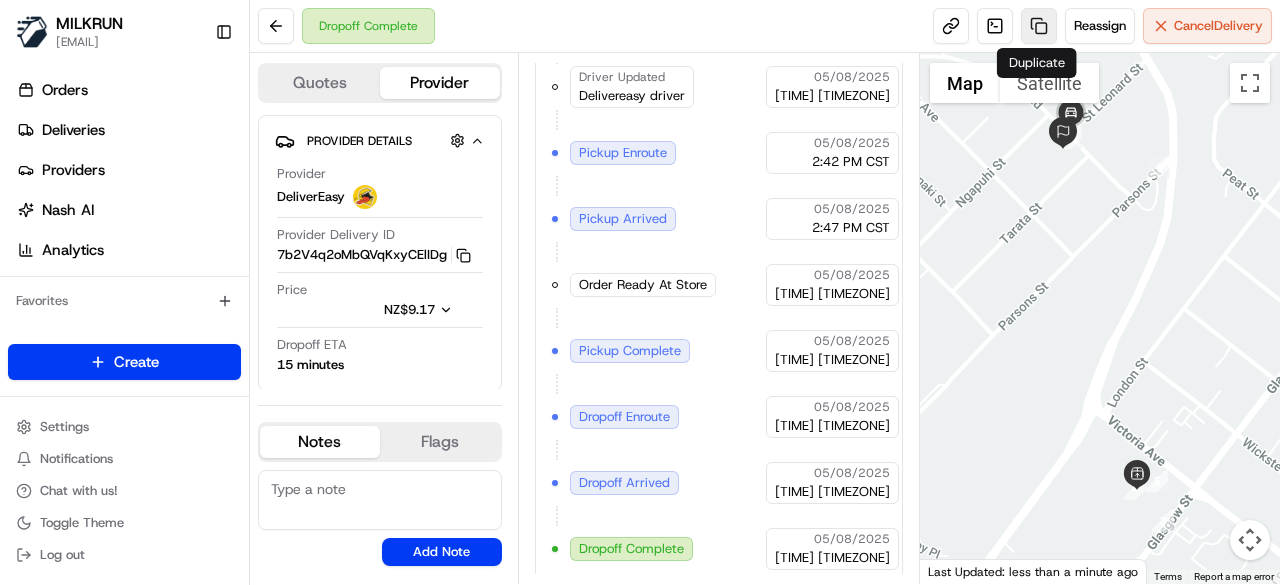 click at bounding box center [1039, 26] 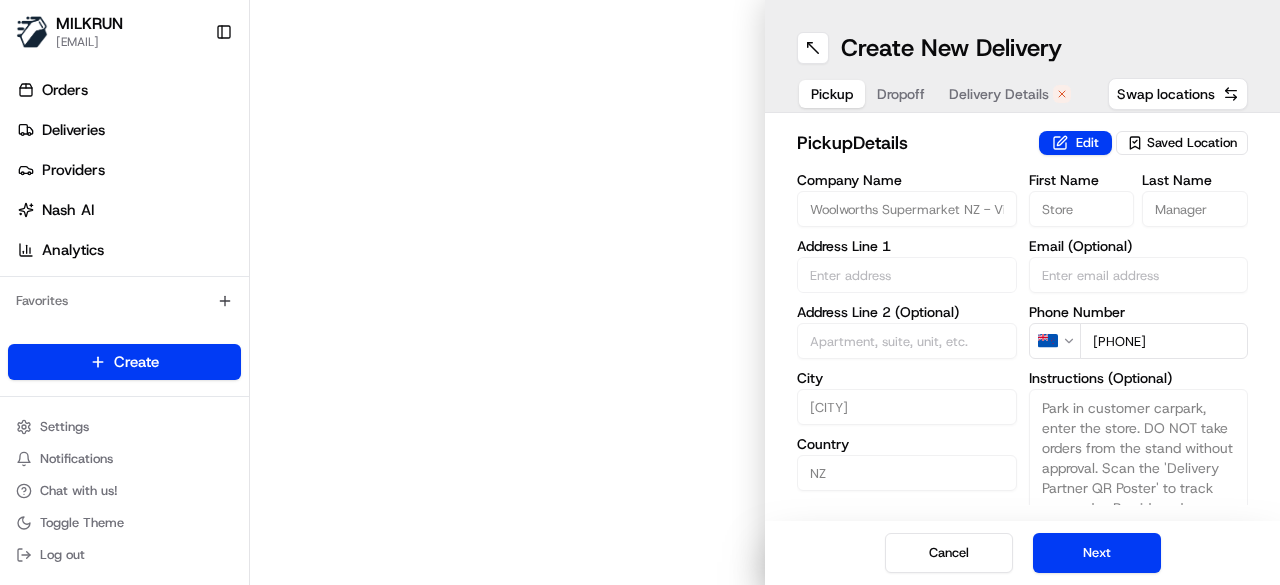 type on "433 Victoria Ave" 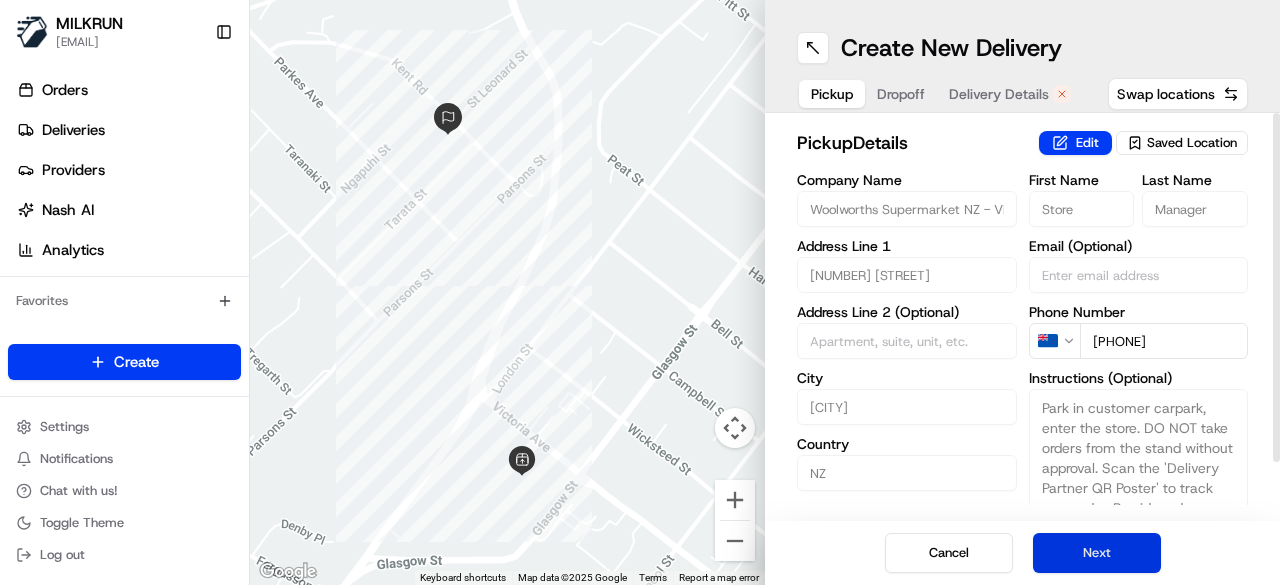click on "Next" at bounding box center [1097, 553] 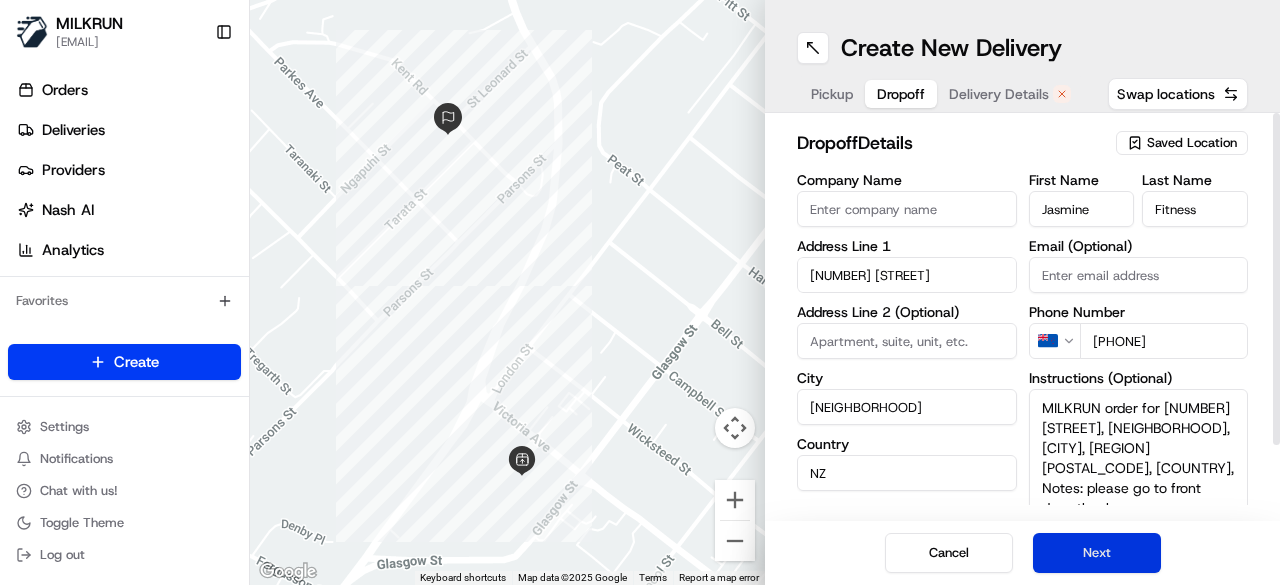 click on "Next" at bounding box center [1097, 553] 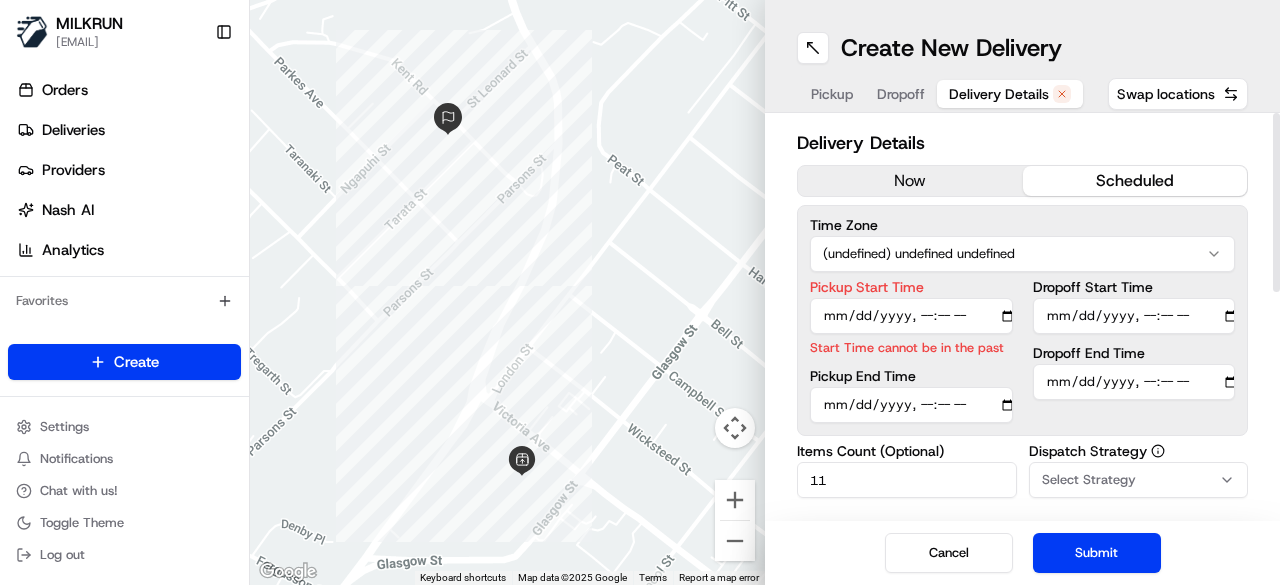 click on "now" at bounding box center [910, 181] 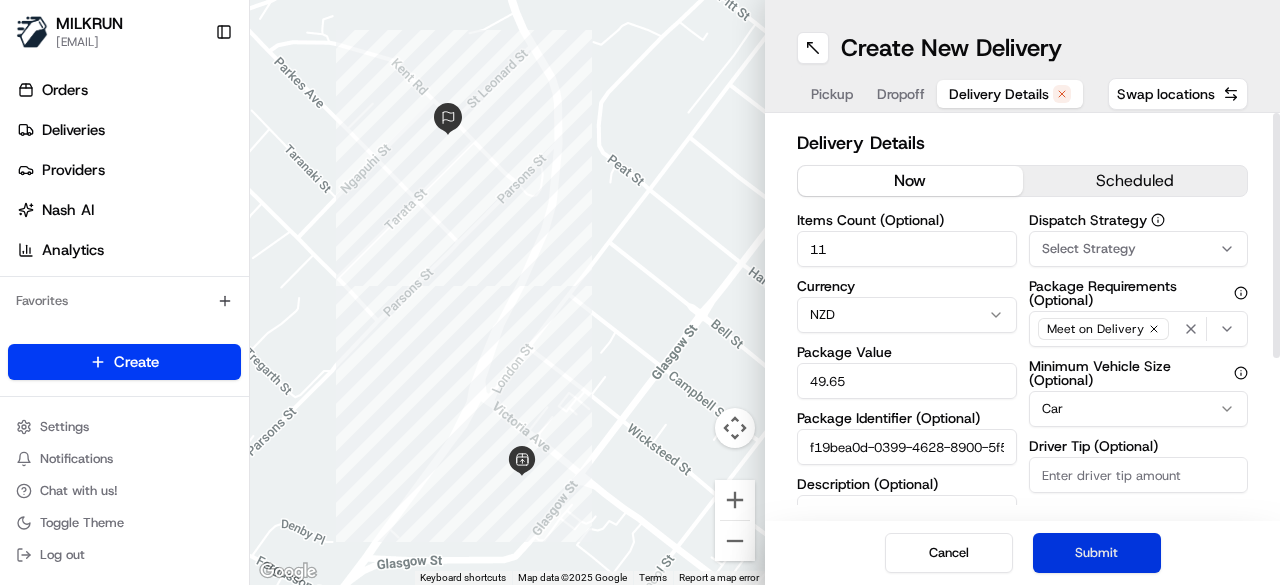 click on "Submit" at bounding box center [1097, 553] 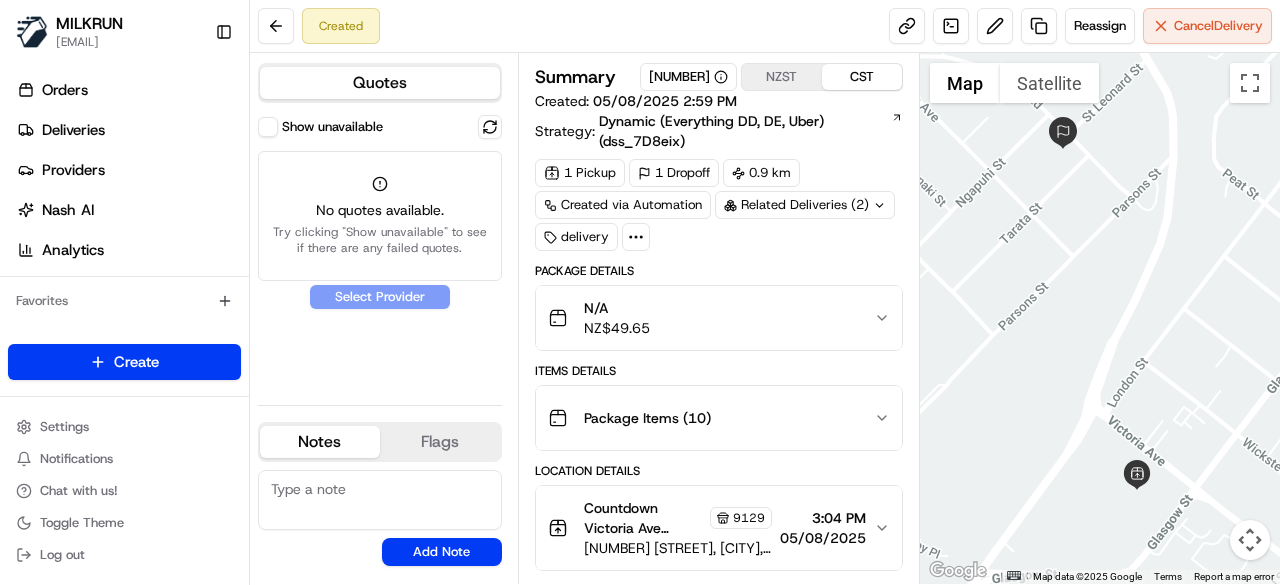 click on "Show unavailable" at bounding box center [268, 127] 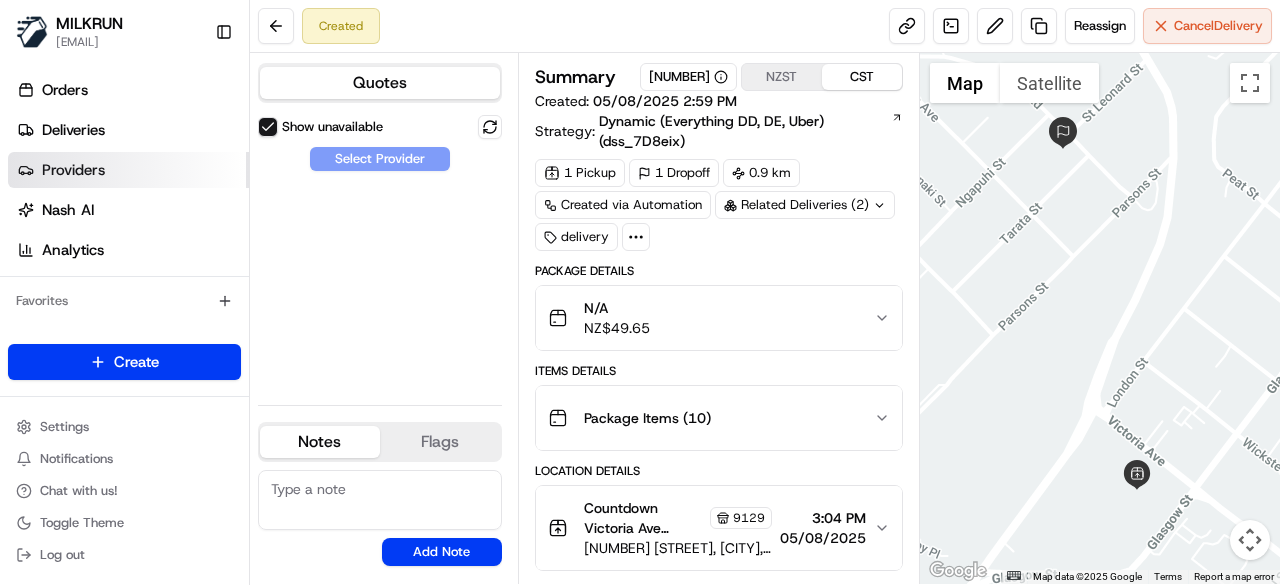 drag, startPoint x: 146, startPoint y: 146, endPoint x: 242, endPoint y: 155, distance: 96.42095 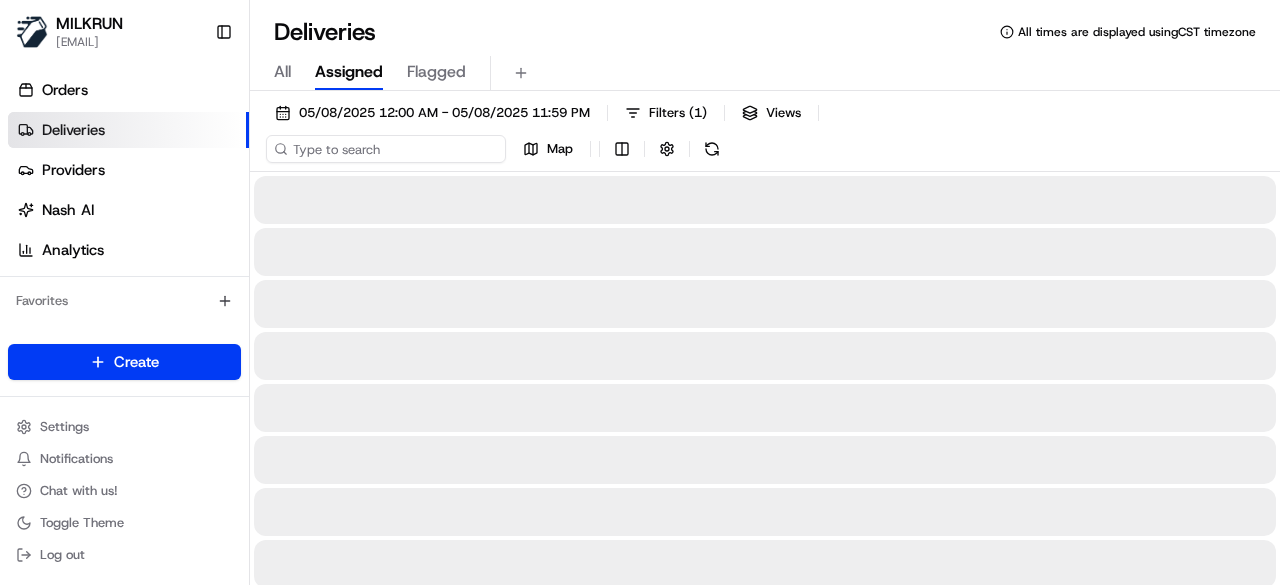 click on "05/08/2025 12:00 AM - 05/08/2025 11:59 PM Filters ( 1 ) Views Map" at bounding box center [765, 135] 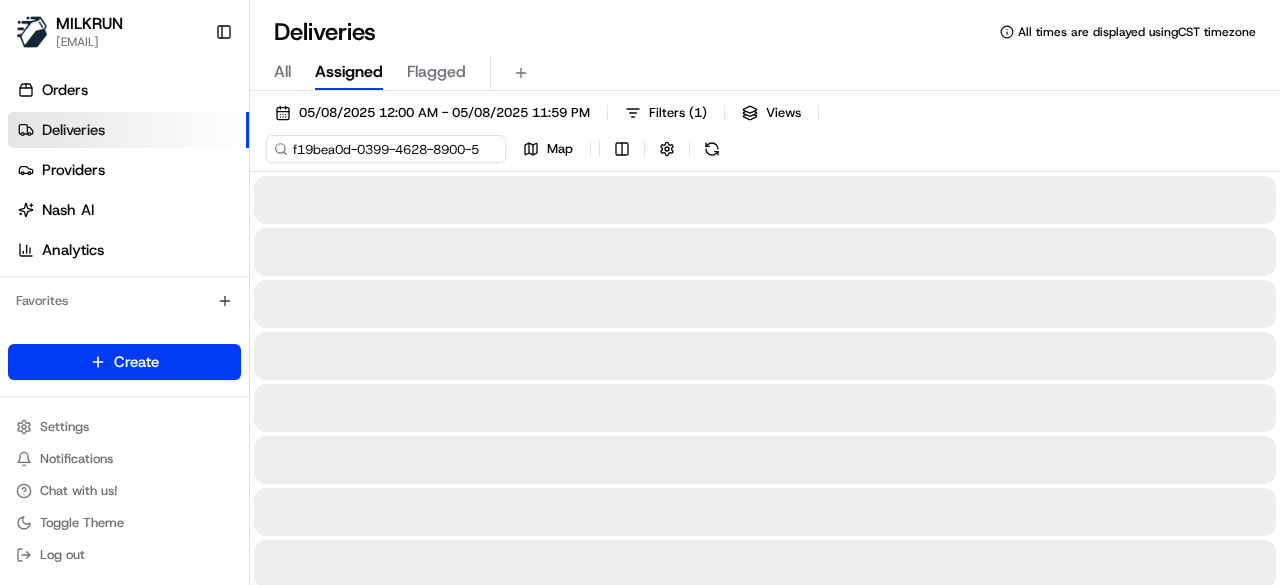 scroll, scrollTop: 0, scrollLeft: 94, axis: horizontal 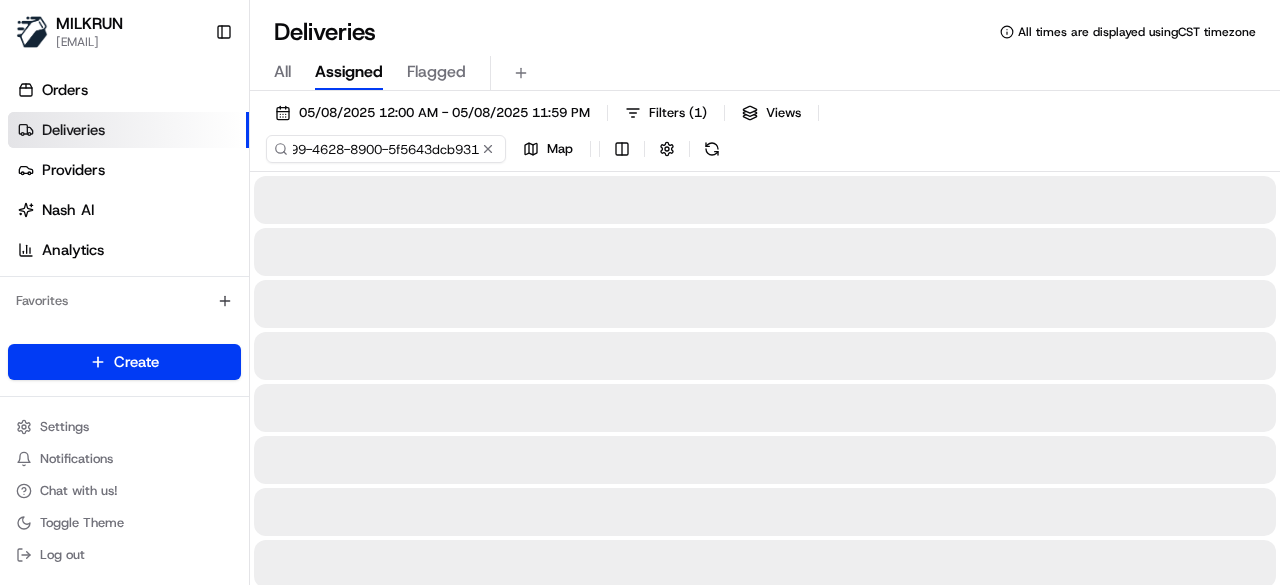 type on "f19bea0d-0399-4628-8900-5f5643dcb931" 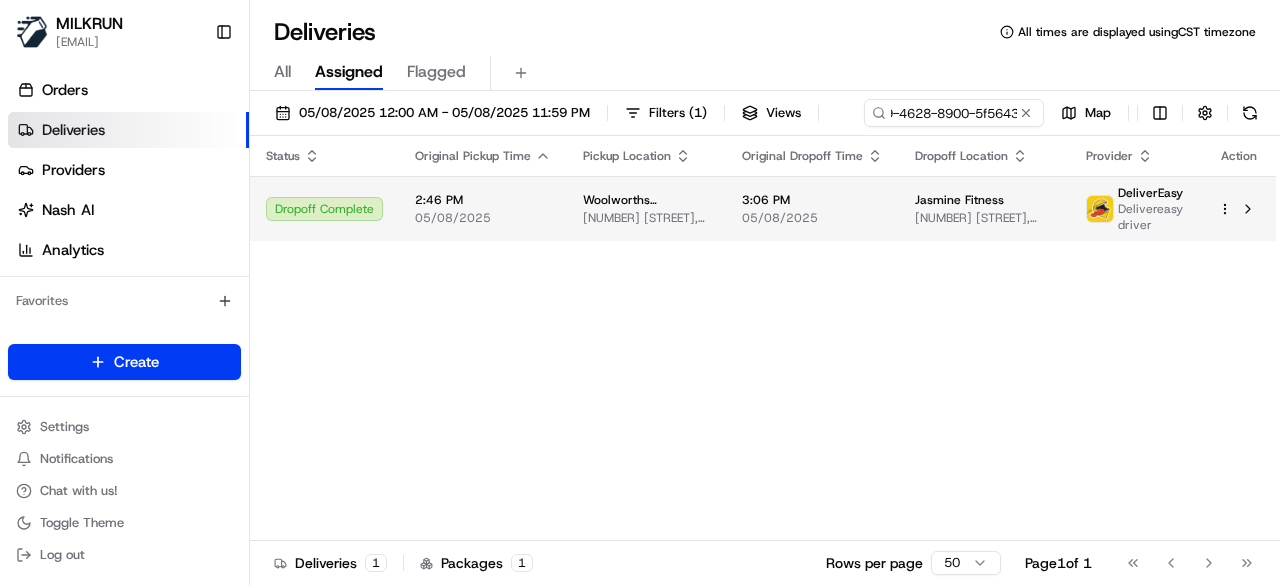 click on "Status Original Pickup Time Pickup Location Original Dropoff Time Dropoff Location Provider Action Dropoff Complete 2:46 PM 05/08/2025 Woolworths Supermarket NZ - Victoria Ave 433 Victoria Ave, Whanganui, Manawatū-Whanganui 4500, NZ 3:06 PM 05/08/2025 Jasmine Fitness 7 Kent Road, Saint Johns Hill, Manawatū-Whanganui 4501, NZ DeliverEasy Delivereasy driver" at bounding box center (763, 338) 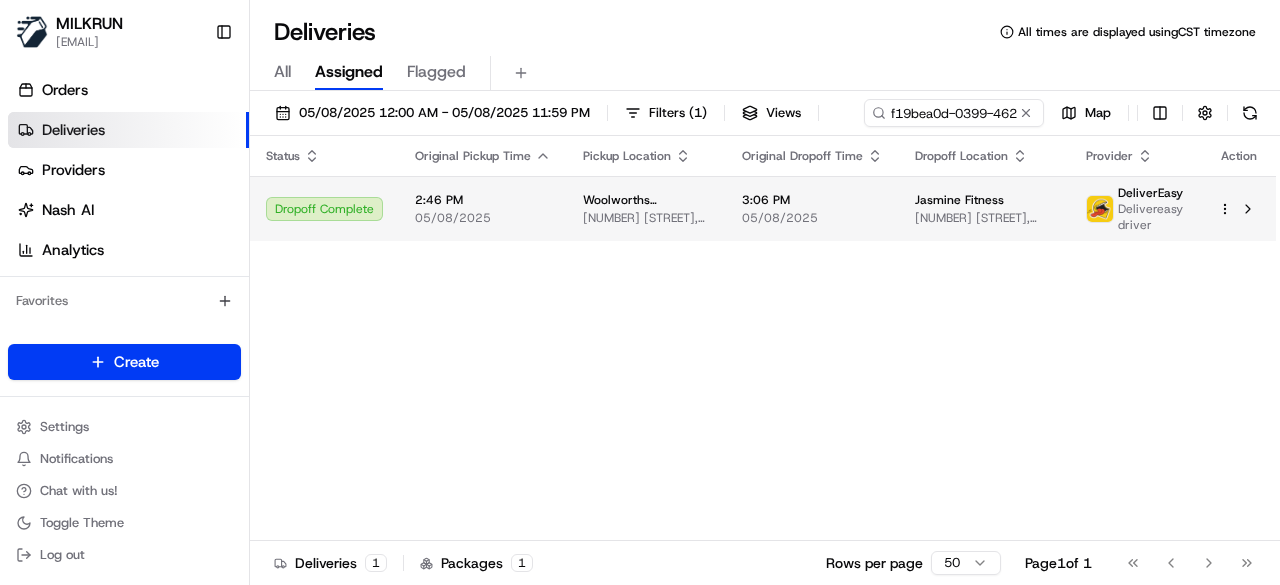 click on "3:06 PM 05/08/2025" at bounding box center [812, 209] 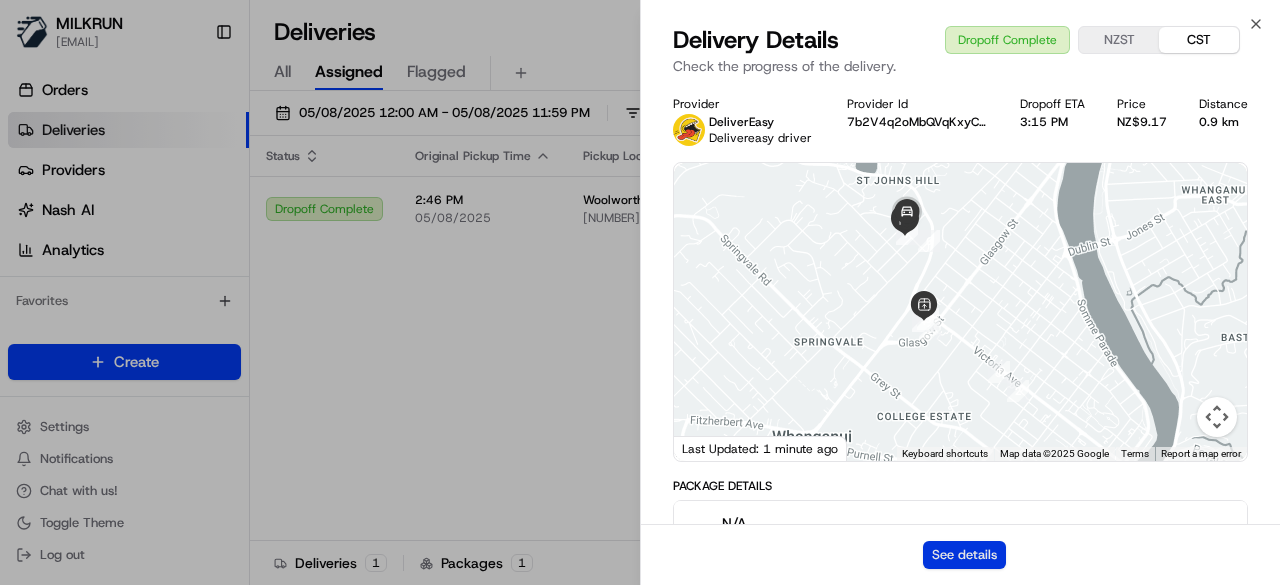 click on "See details" at bounding box center [964, 555] 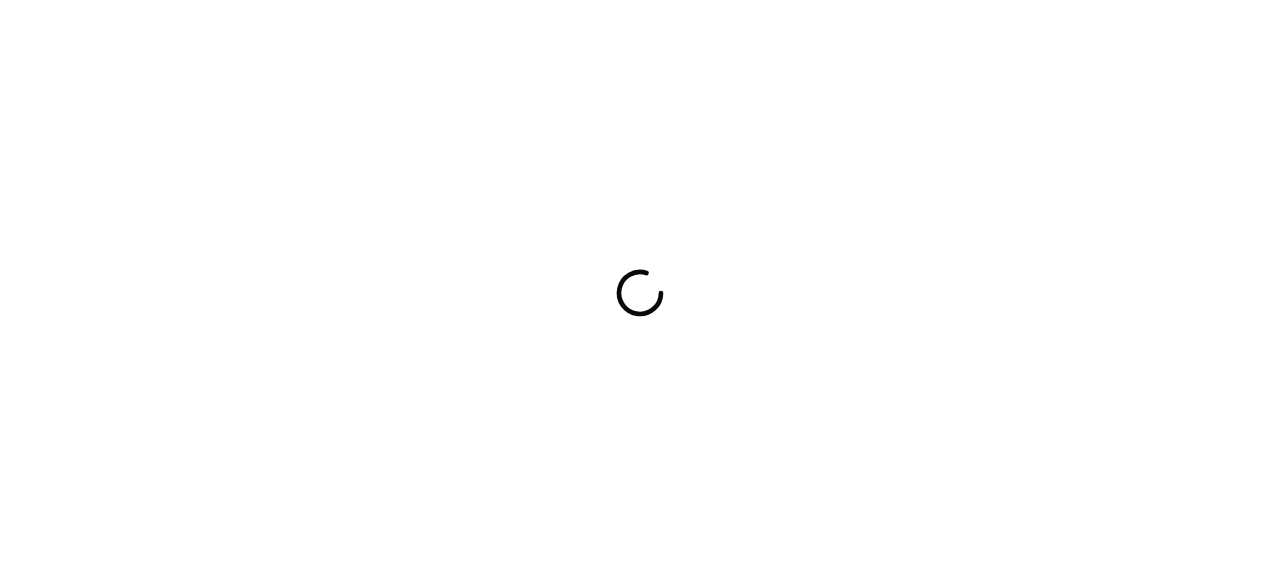 scroll, scrollTop: 0, scrollLeft: 0, axis: both 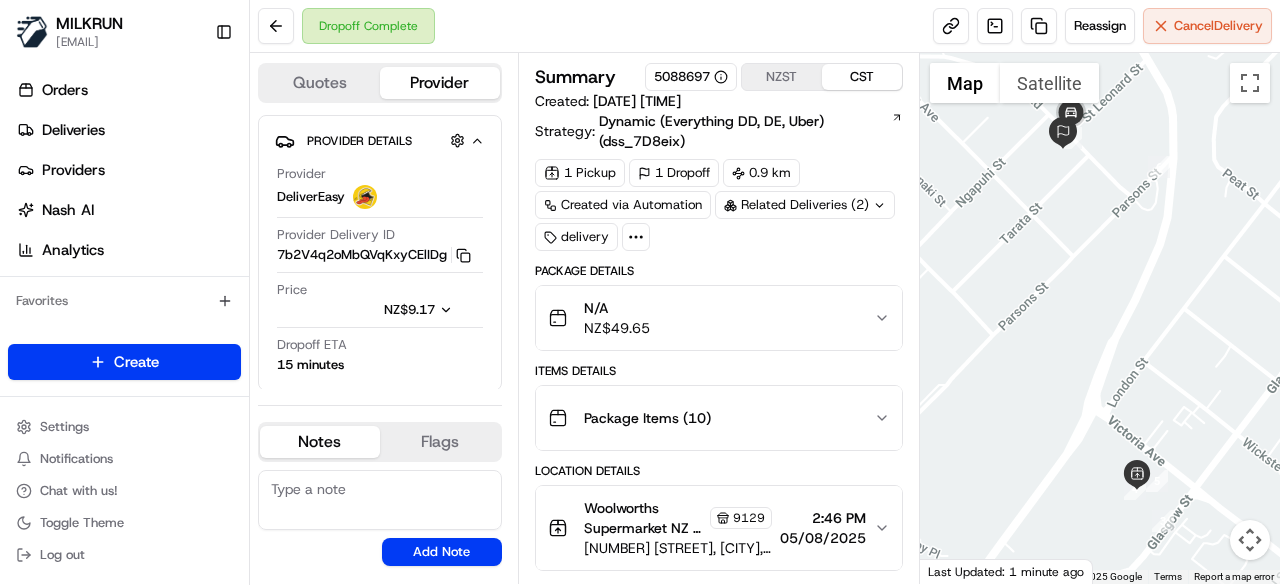 click on "Related Deliveries   (2)" at bounding box center [805, 205] 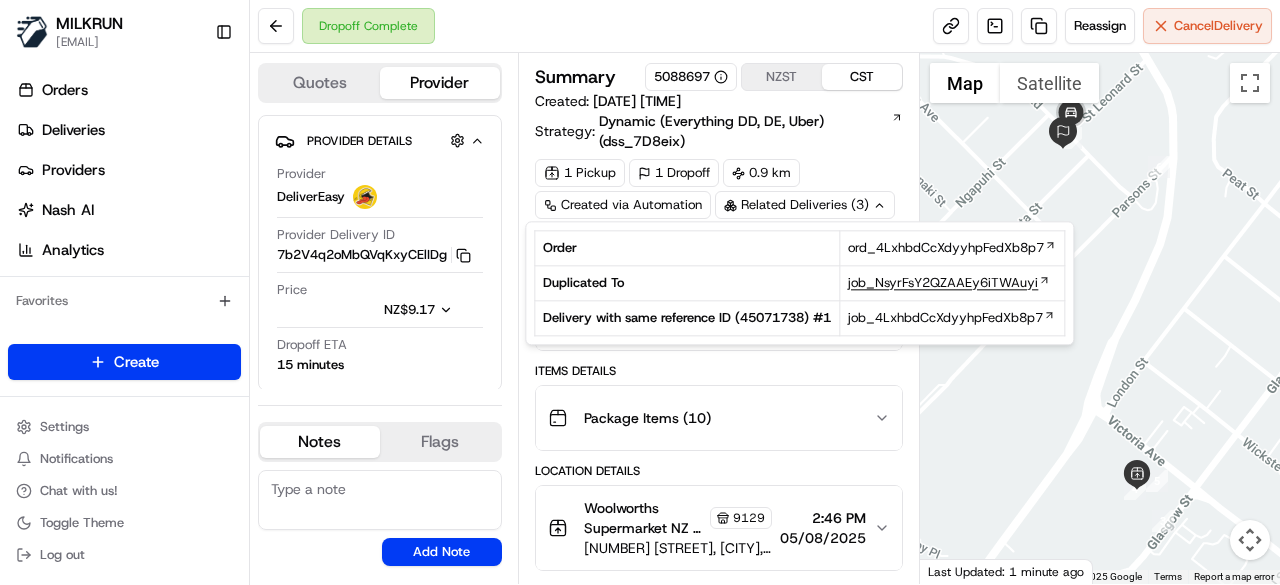 click on "job_NsyrFsY2QZAAEy6iTWAuyi" at bounding box center [943, 283] 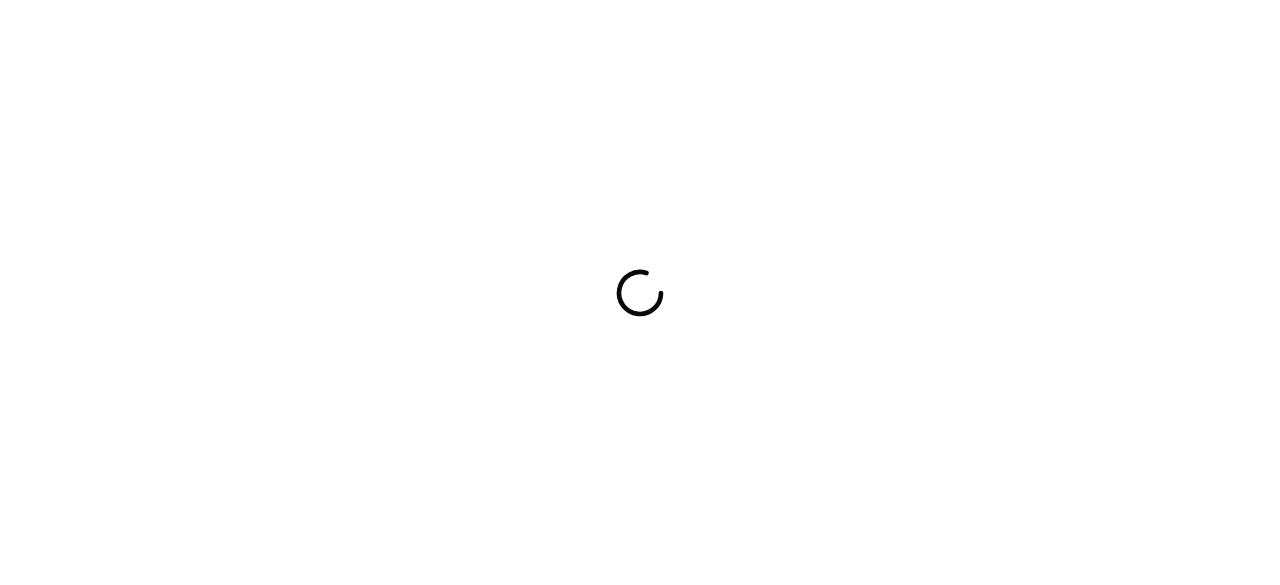scroll, scrollTop: 0, scrollLeft: 0, axis: both 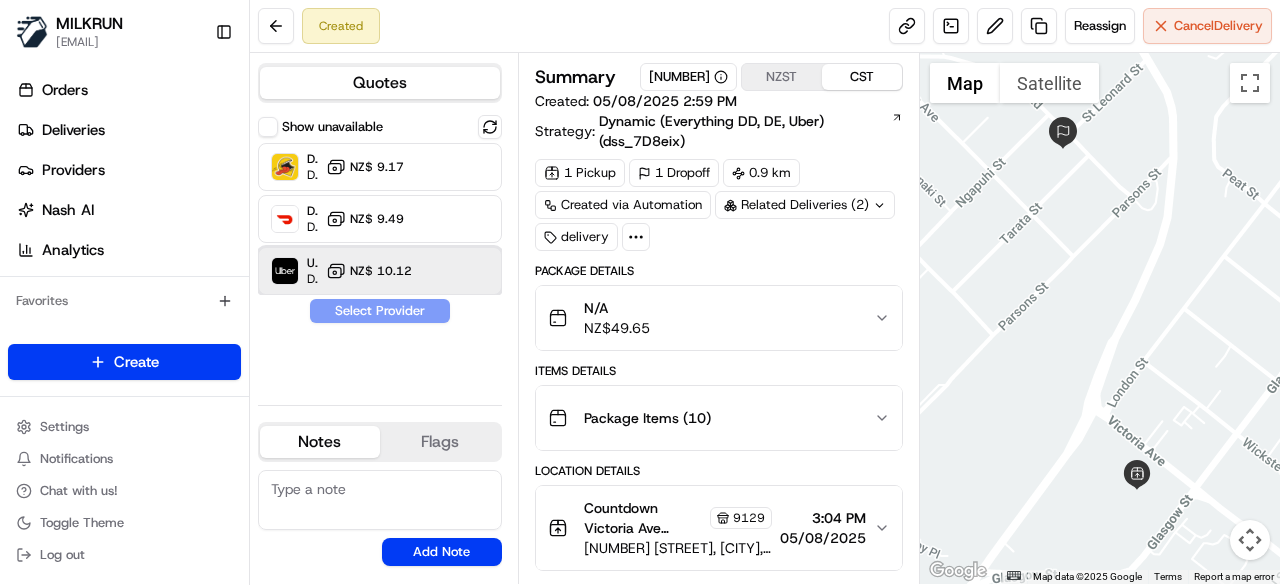 click on "Uber Dropoff ETA   [TIME] [CURRENCY]   [PRICE]" at bounding box center [380, 271] 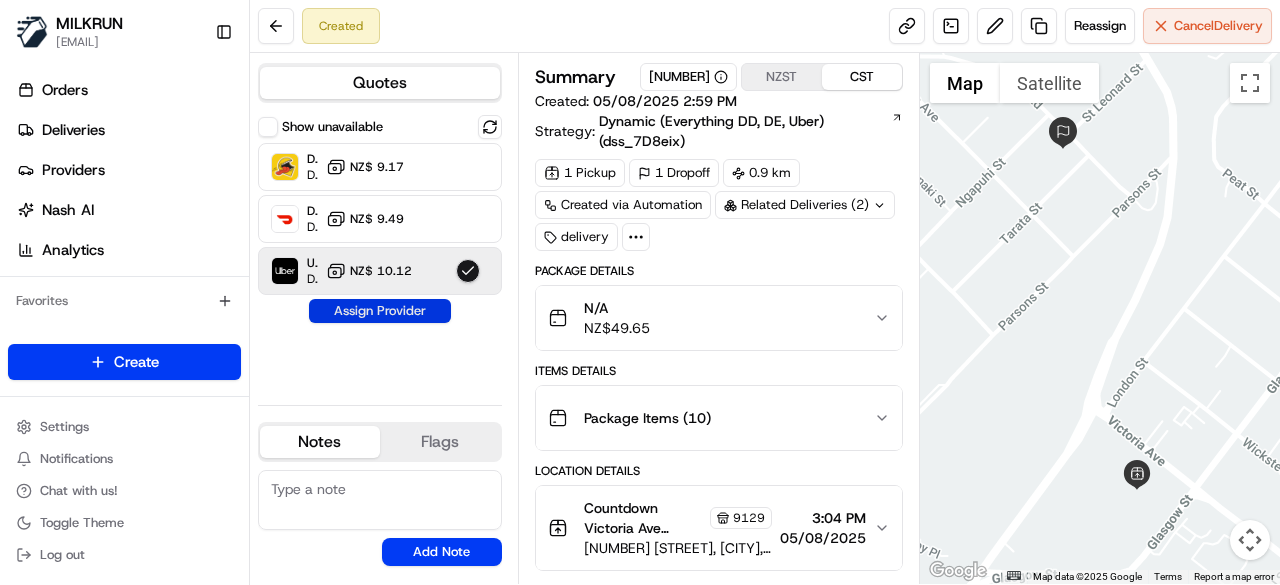 click on "Assign Provider" at bounding box center [380, 311] 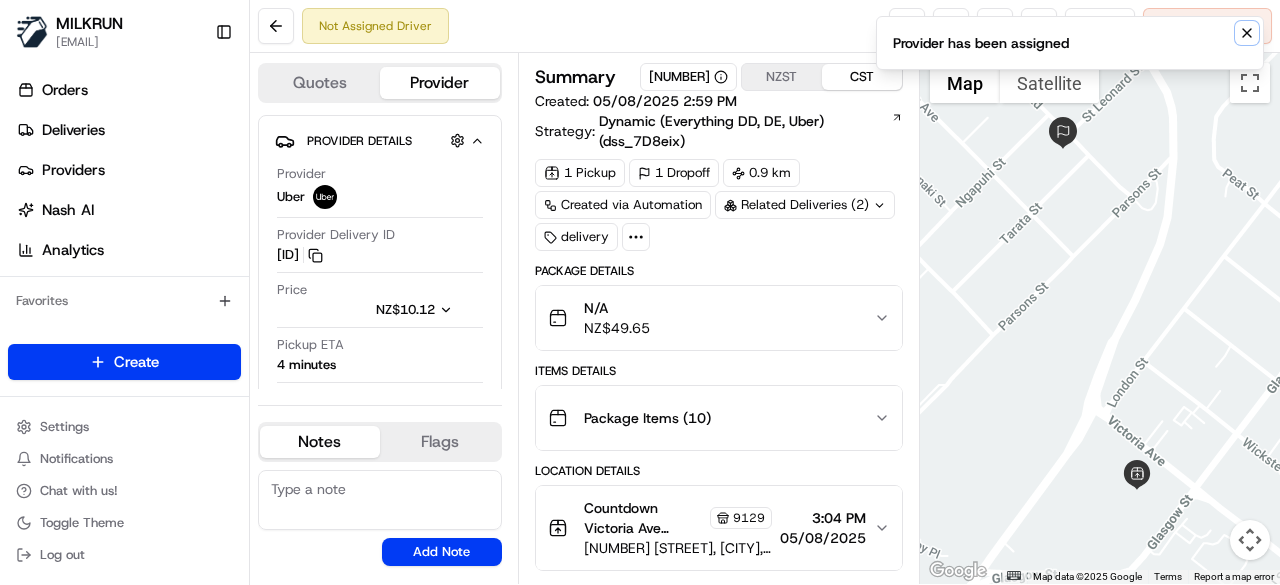 click 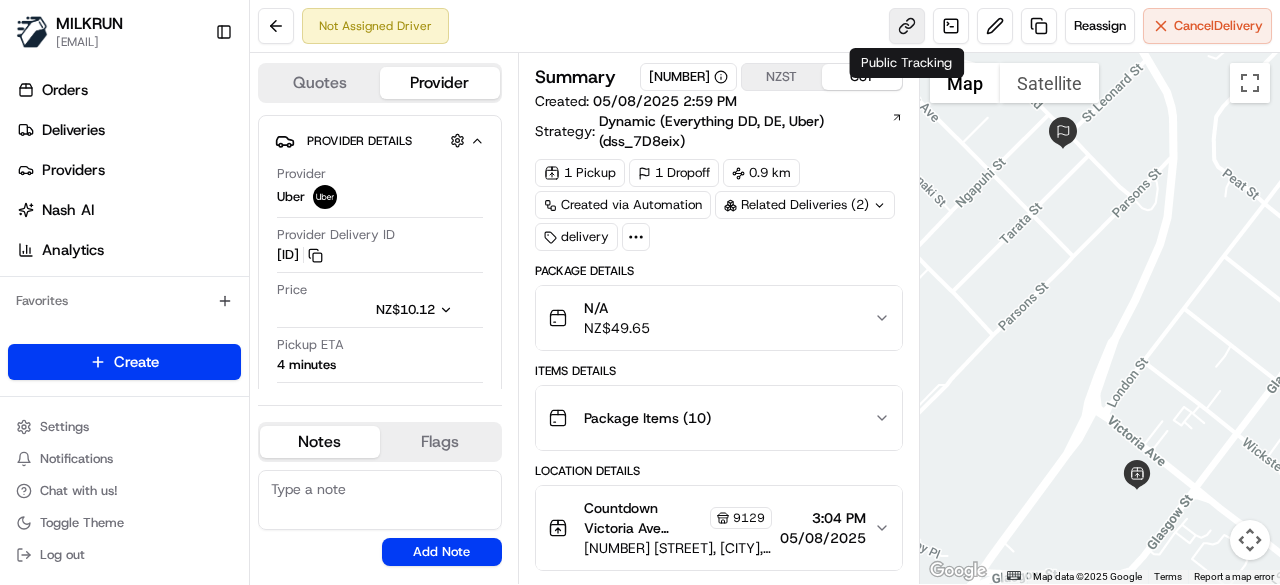 click at bounding box center [907, 26] 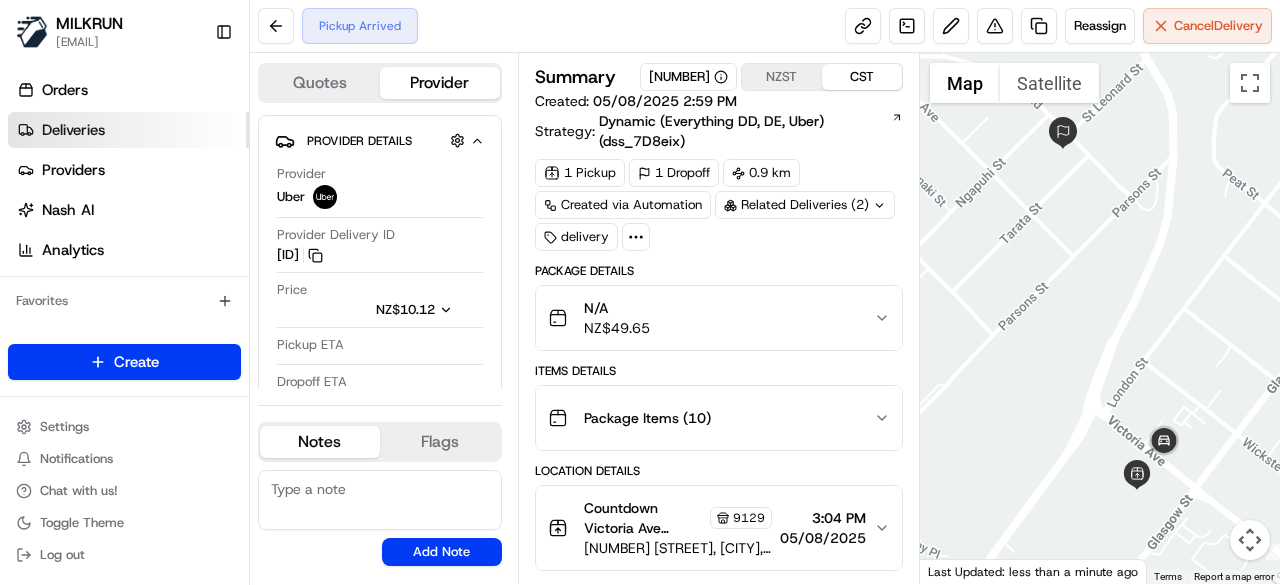 click on "Deliveries" at bounding box center [128, 130] 